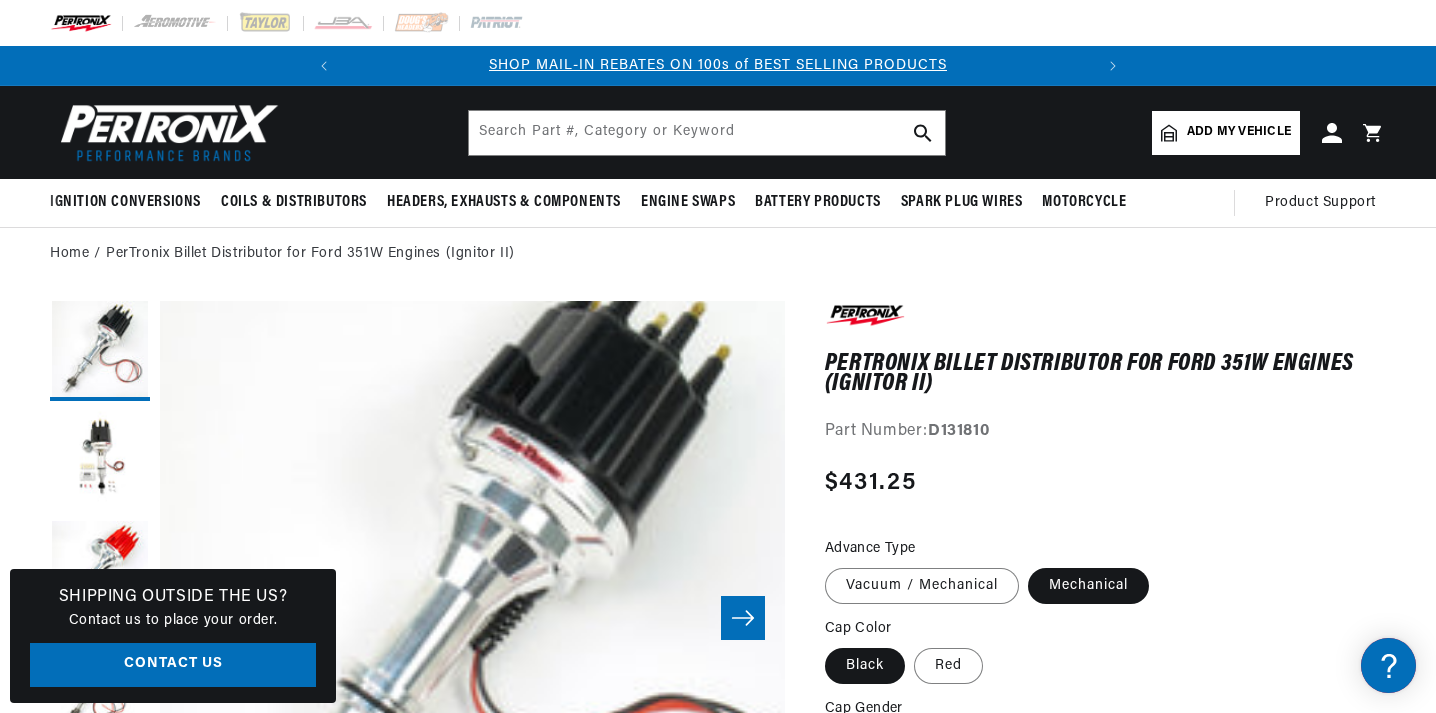 scroll, scrollTop: 0, scrollLeft: 0, axis: both 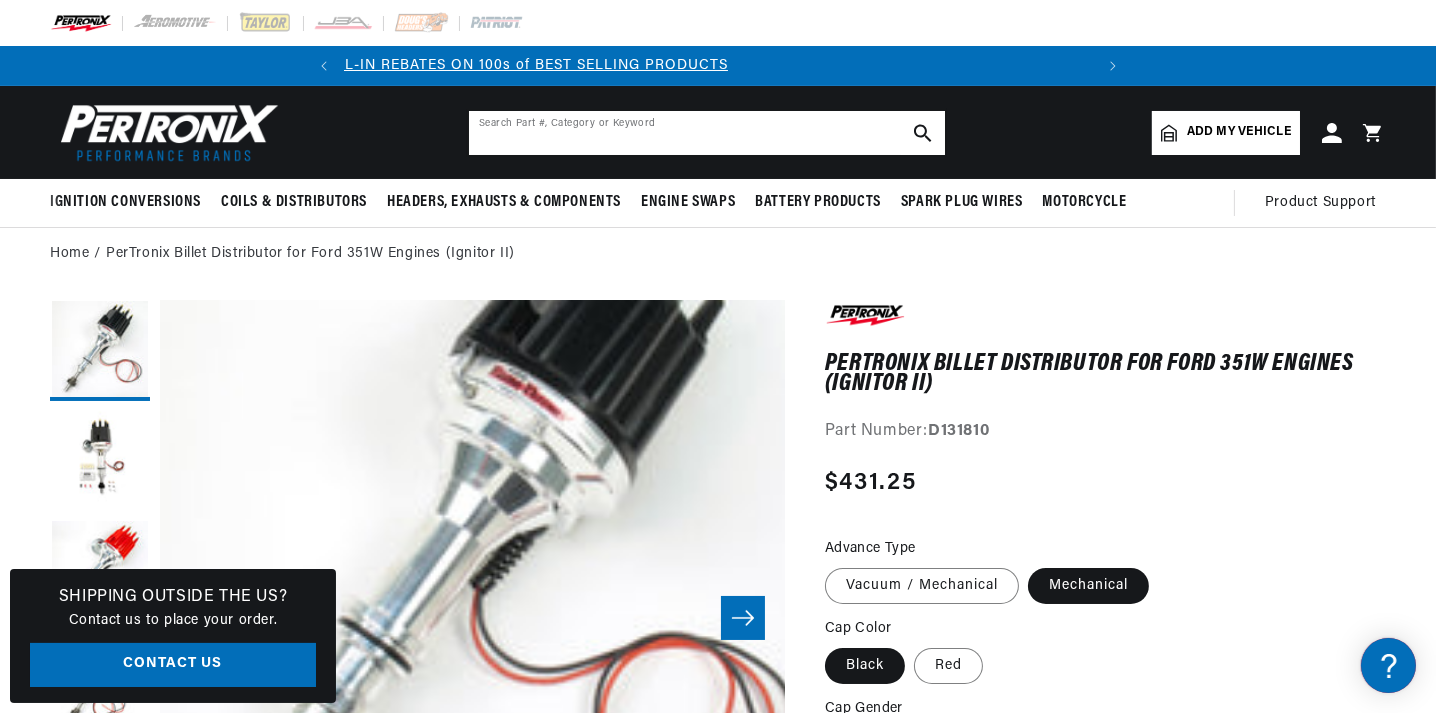 click at bounding box center [707, 133] 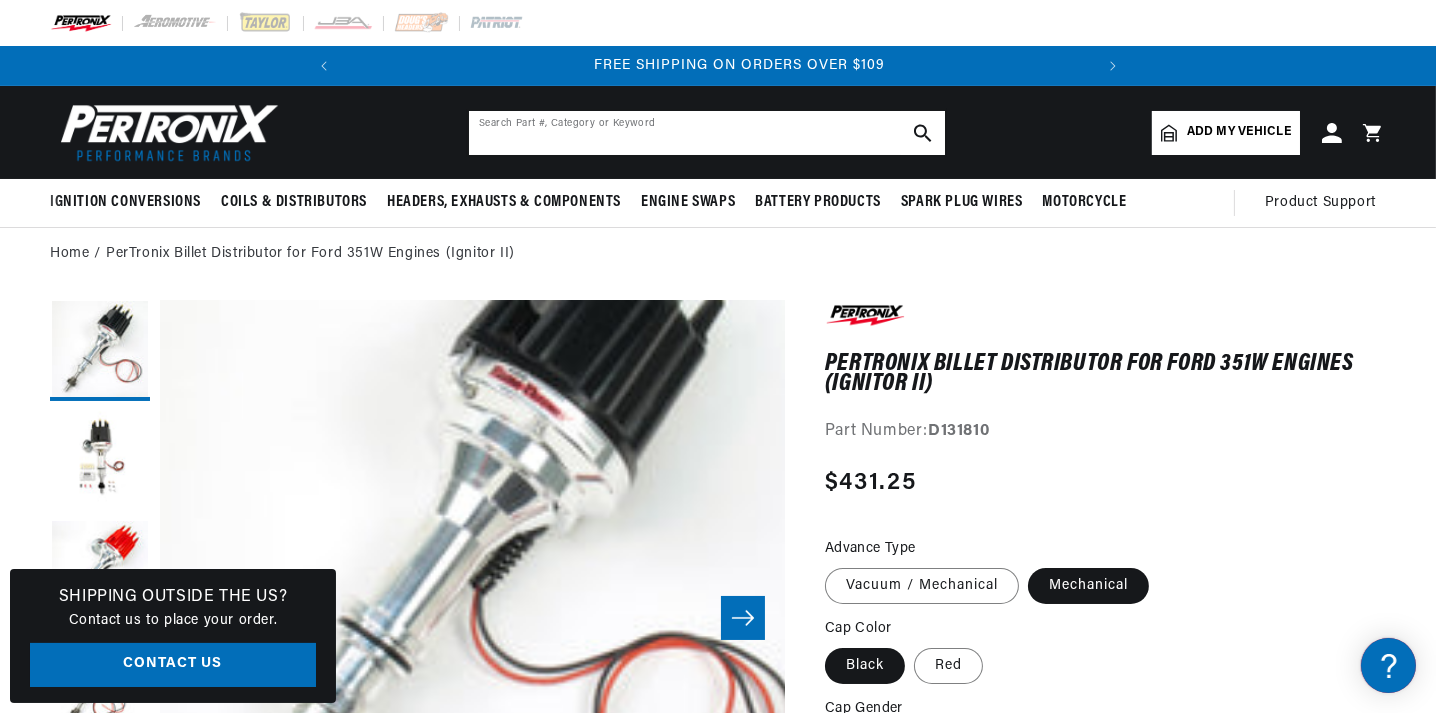 scroll, scrollTop: 0, scrollLeft: 747, axis: horizontal 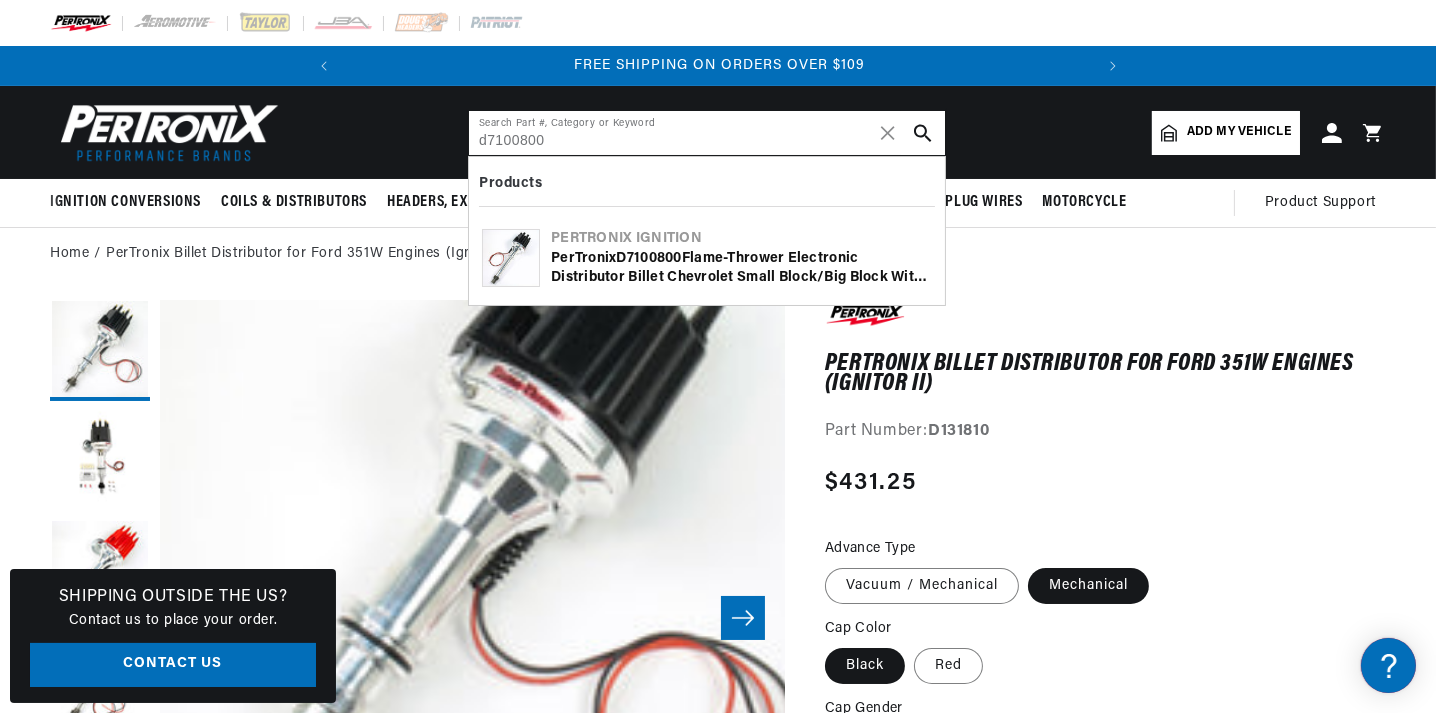 type on "d7100800" 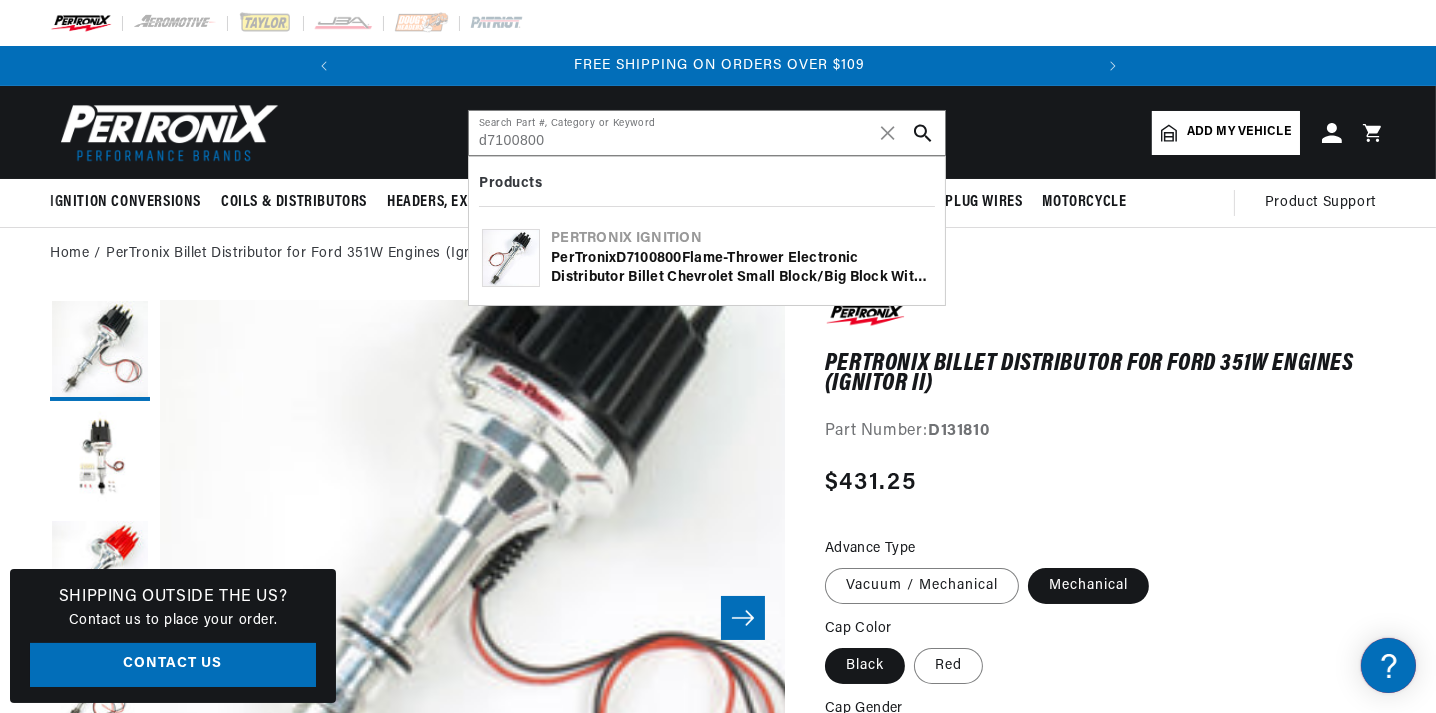 click on "PerTronix  D7100800  Flame-Thrower Electronic Distributor Billet Chevrolet Small Block/Big Block with Ignitor III Non Vacuum Black Cap" at bounding box center (741, 268) 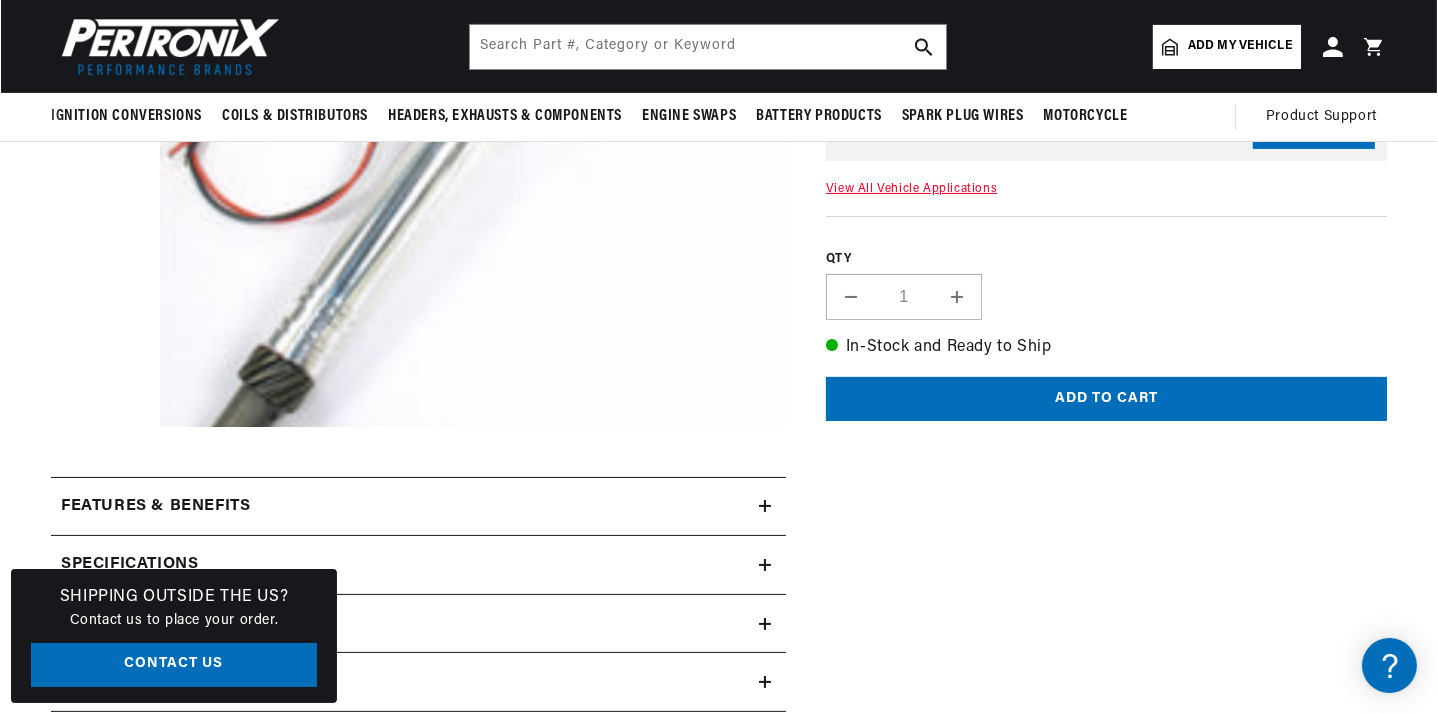 scroll, scrollTop: 99, scrollLeft: 0, axis: vertical 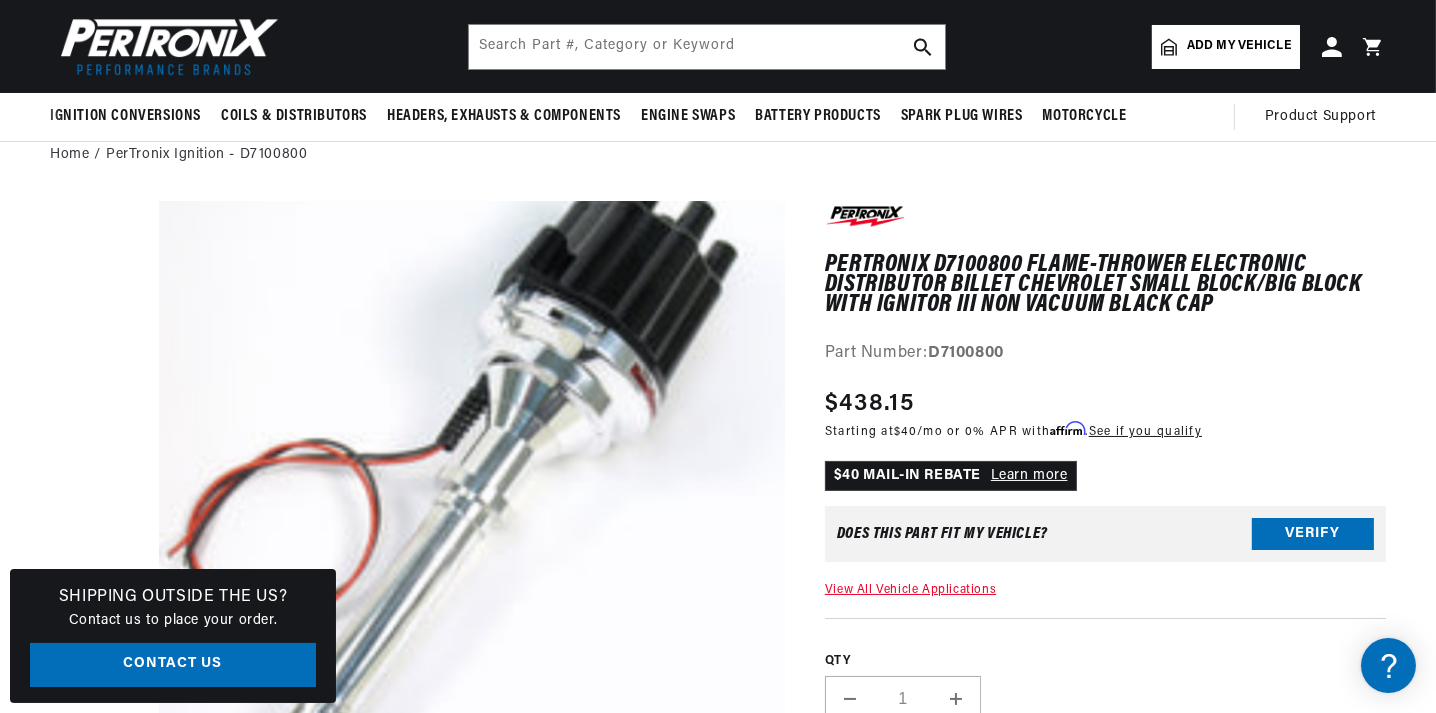 click on "Open media 1 in modal" at bounding box center [98, 889] 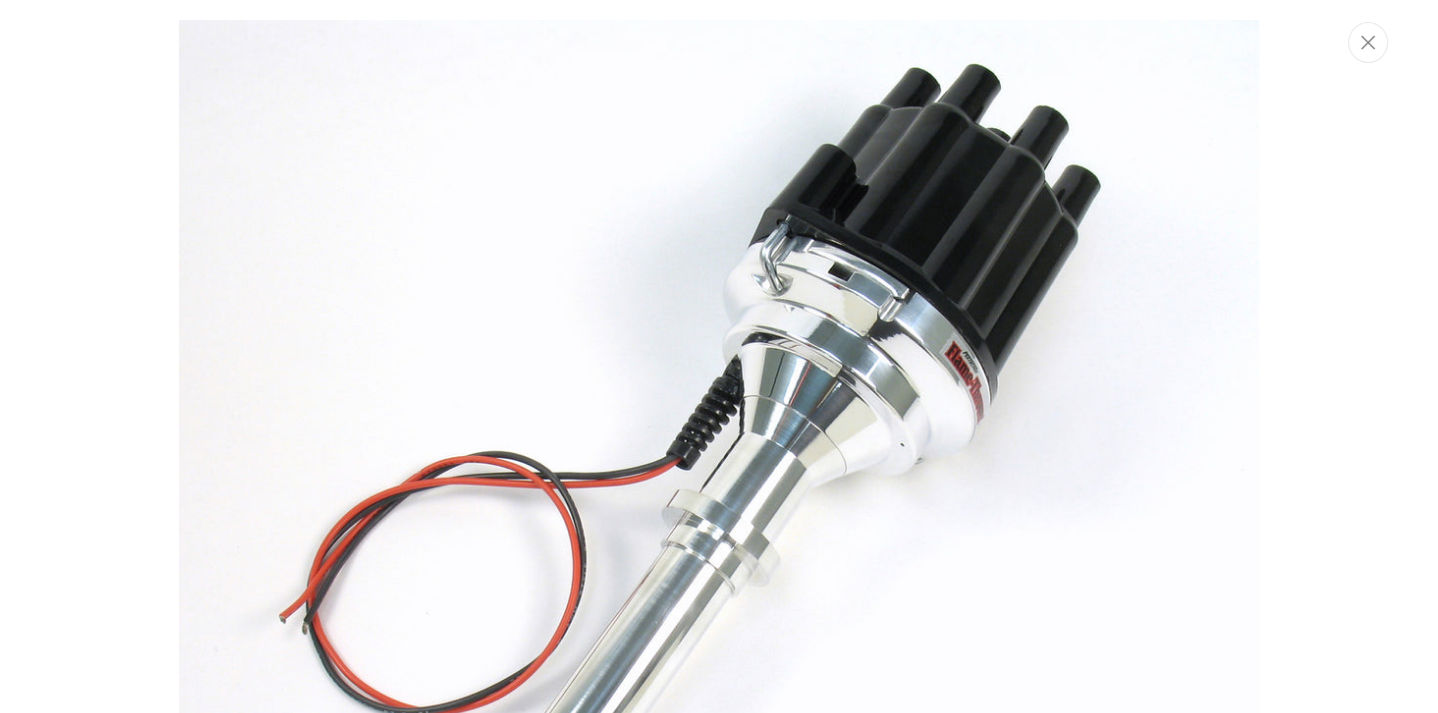 scroll, scrollTop: 0, scrollLeft: 0, axis: both 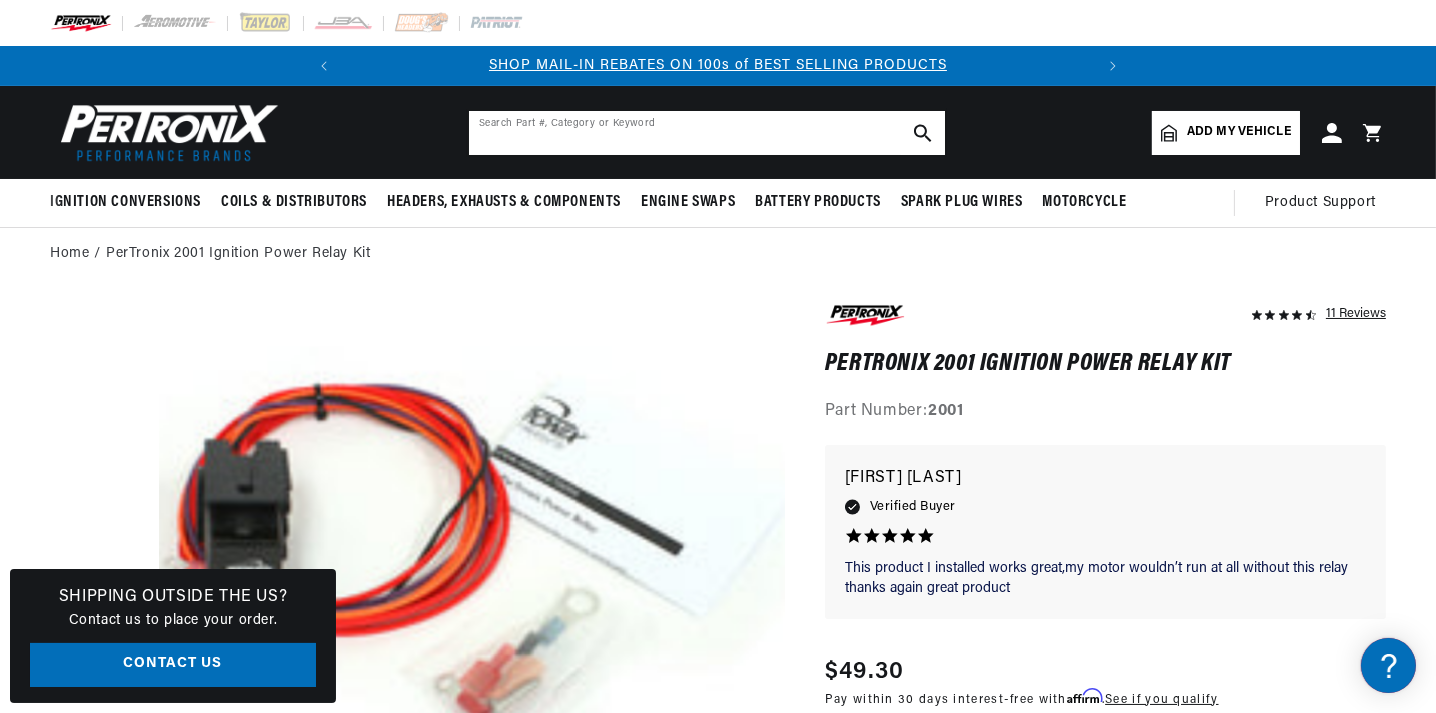 click at bounding box center (707, 133) 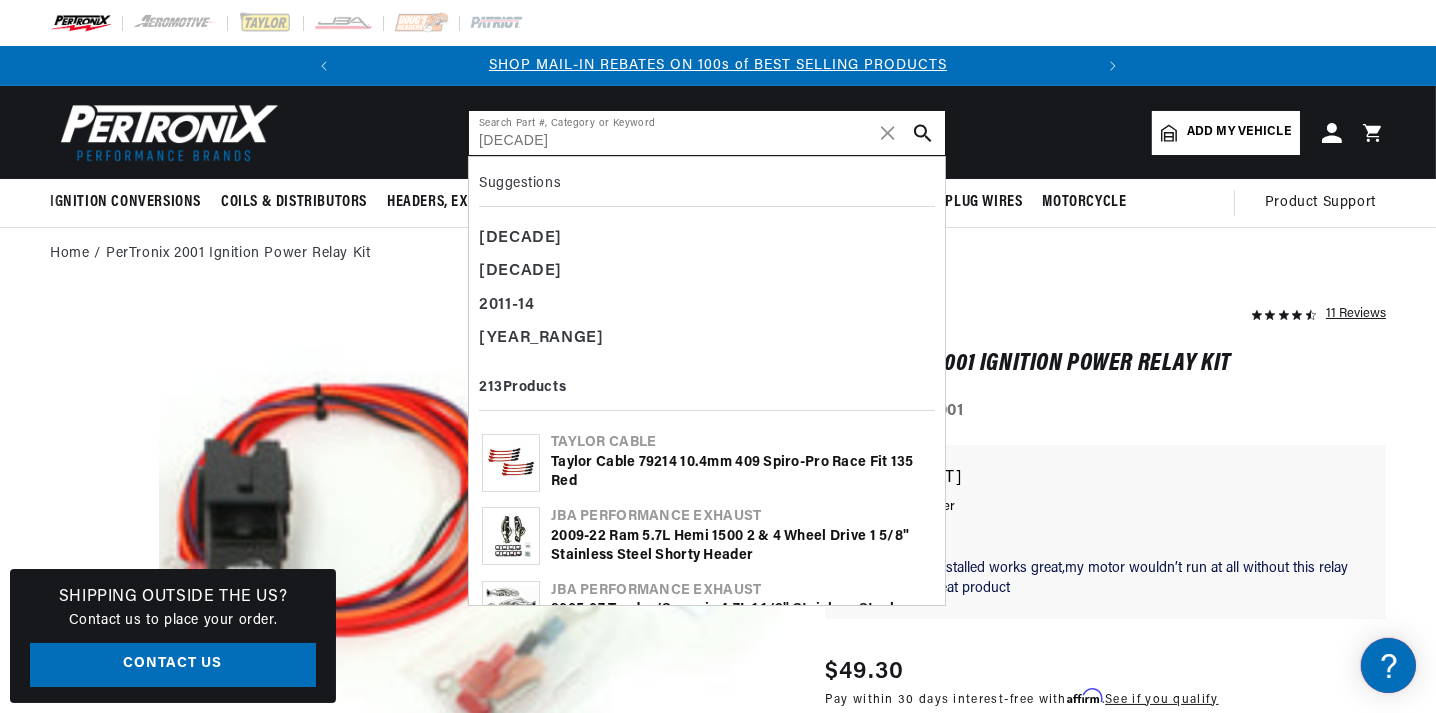 scroll, scrollTop: 99, scrollLeft: 0, axis: vertical 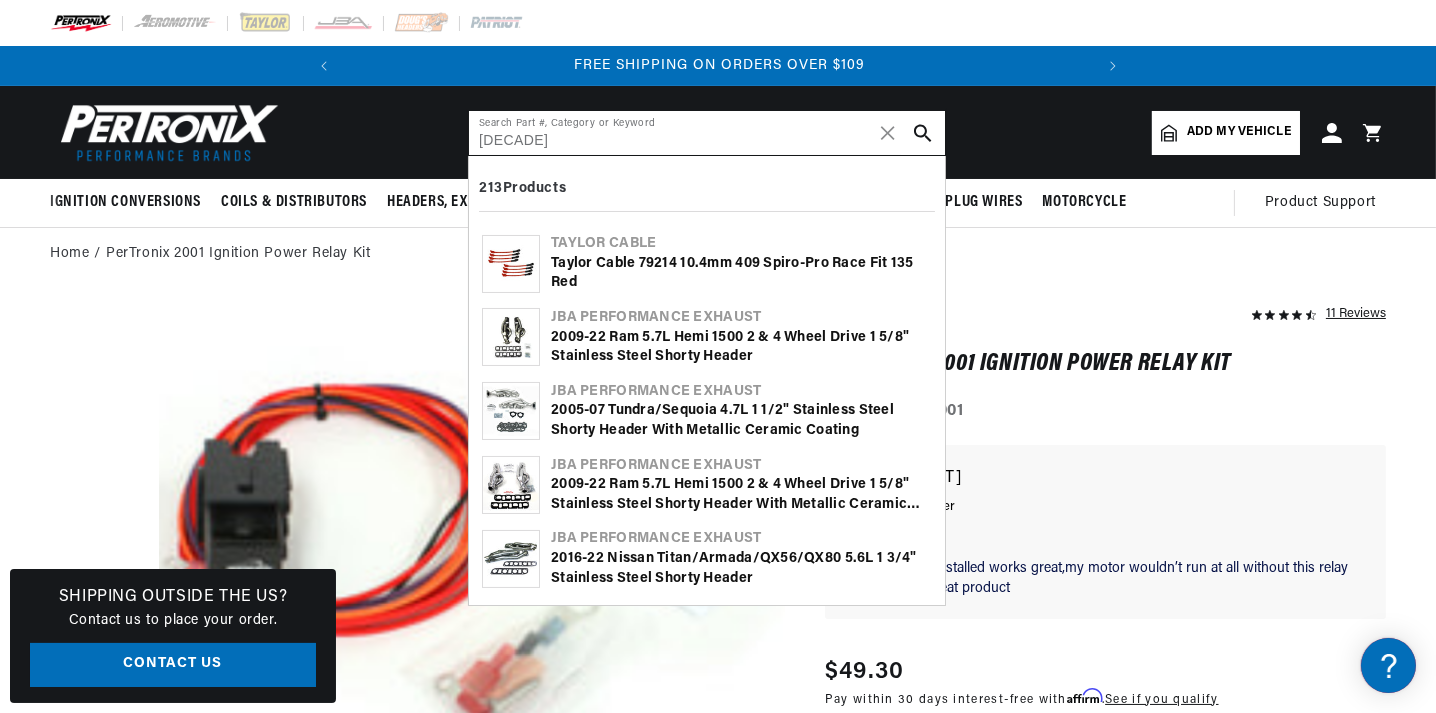 type on "2011s" 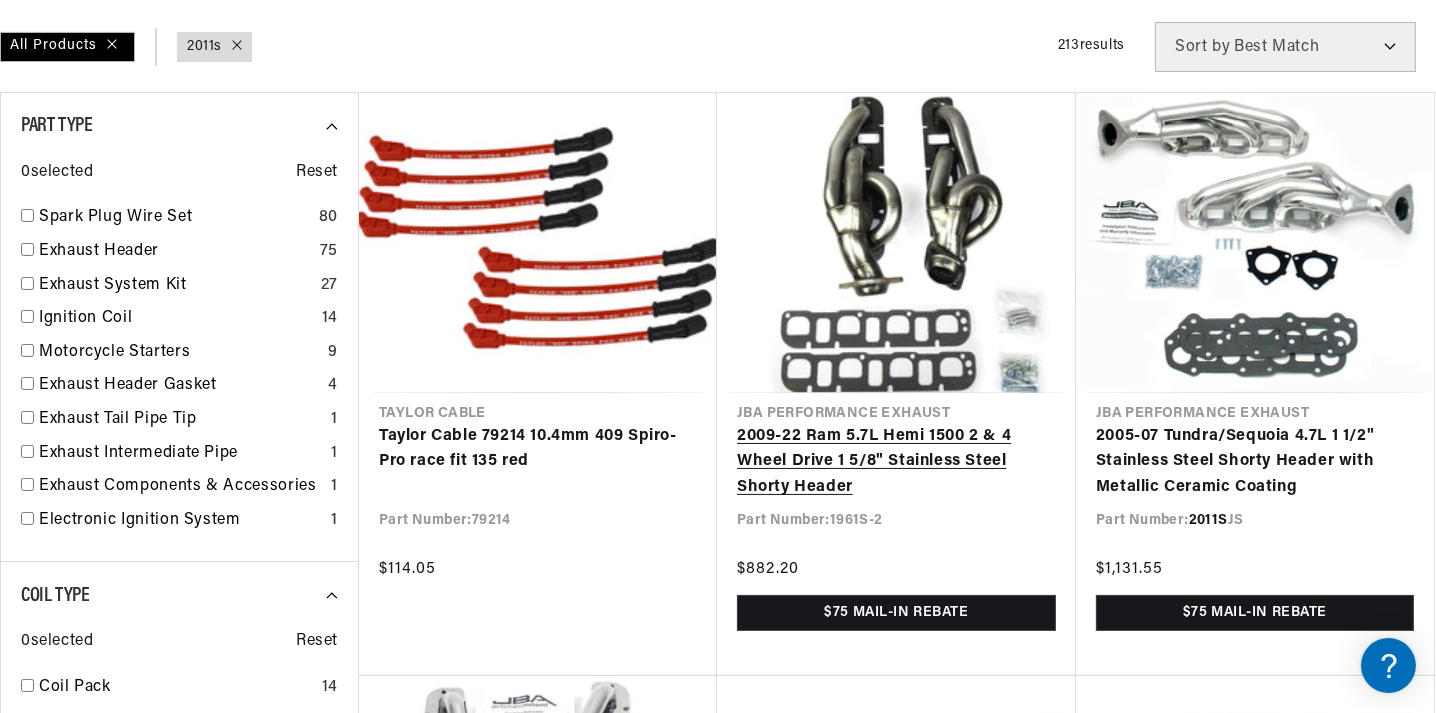 scroll, scrollTop: 300, scrollLeft: 0, axis: vertical 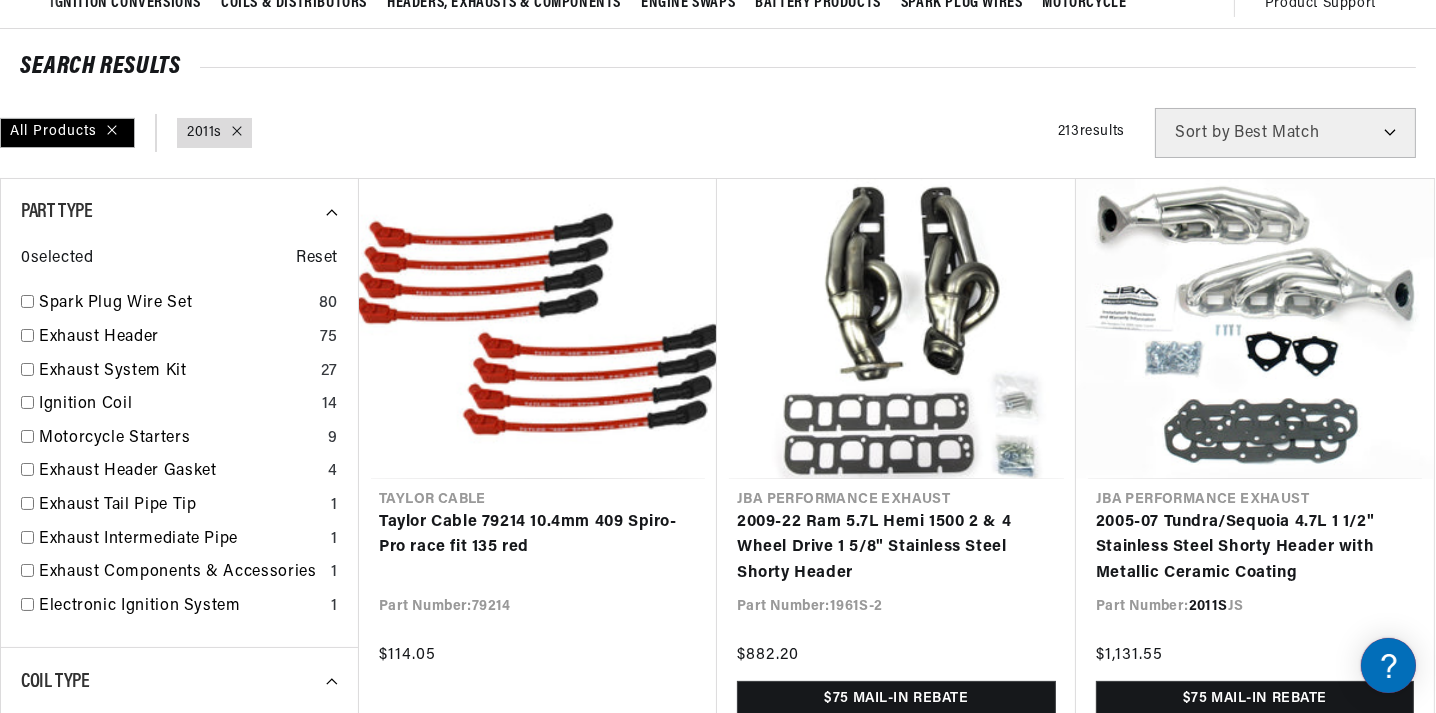 click on "Part Type 0  selected
Reset
Spark Plug Wire Set 80 Exhaust Header 75 Exhaust System Kit 27 Ignition Coil 14 Motorcycle Starters 9 Exhaust Header Gasket 4 Exhaust Tail Pipe Tip 1 Exhaust Intermediate Pipe 1 Exhaust Components & Accessories 1 Electronic Ignition System 1" at bounding box center [179, 413] 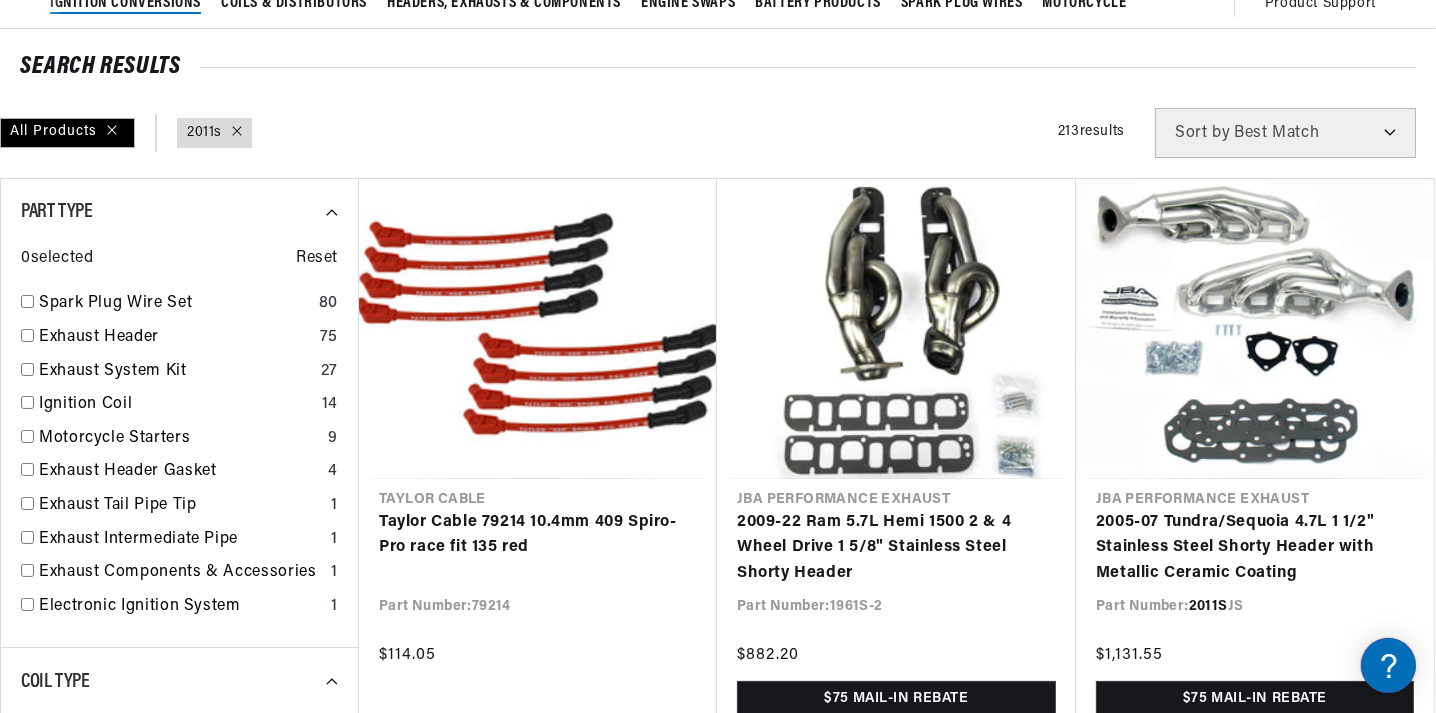 scroll, scrollTop: 0, scrollLeft: 0, axis: both 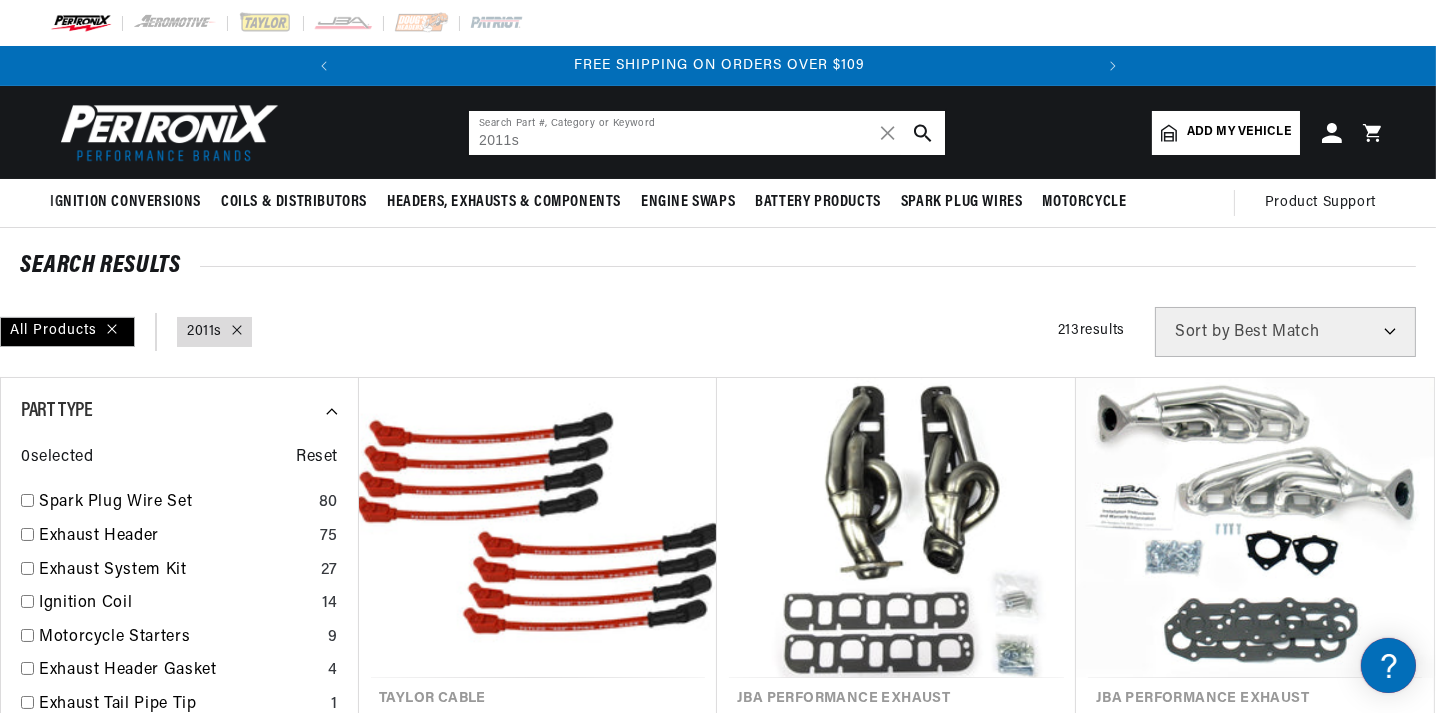 drag, startPoint x: 572, startPoint y: 139, endPoint x: 389, endPoint y: 131, distance: 183.17477 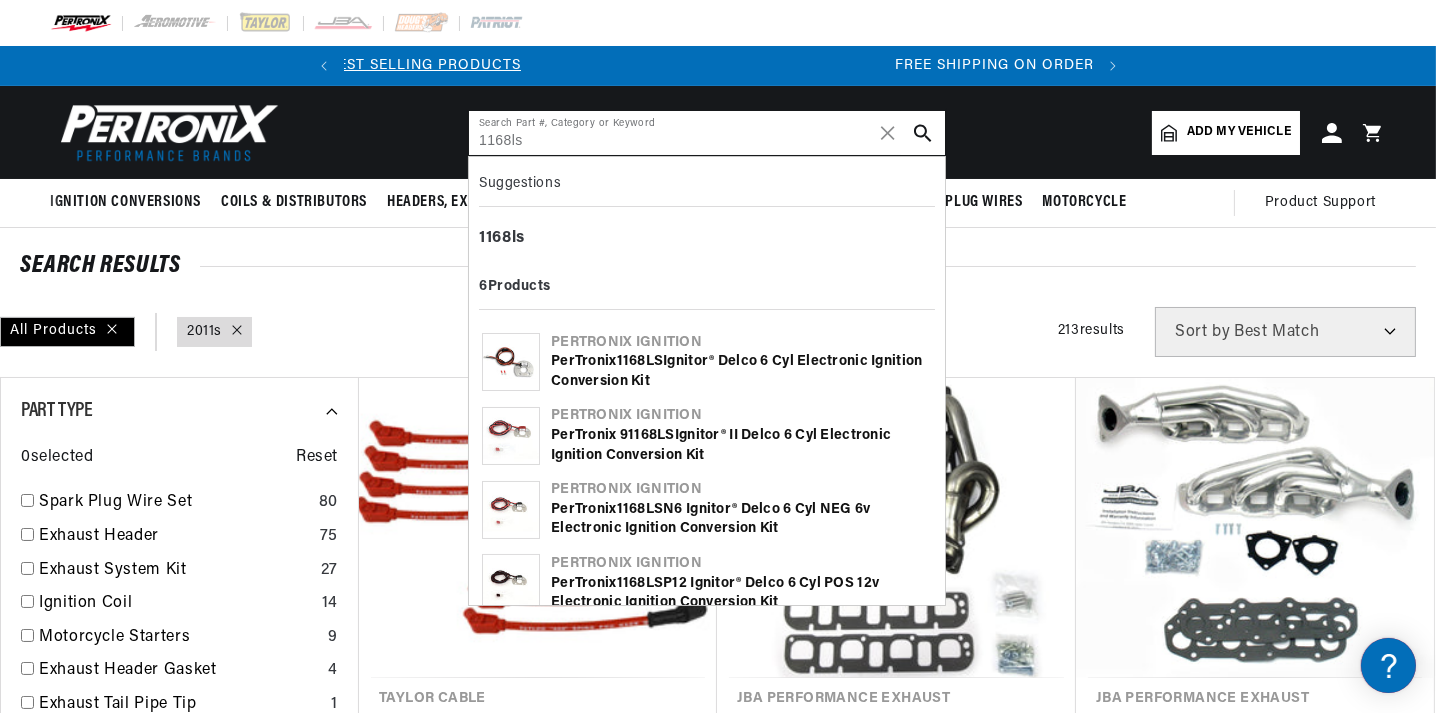 type on "1168ls" 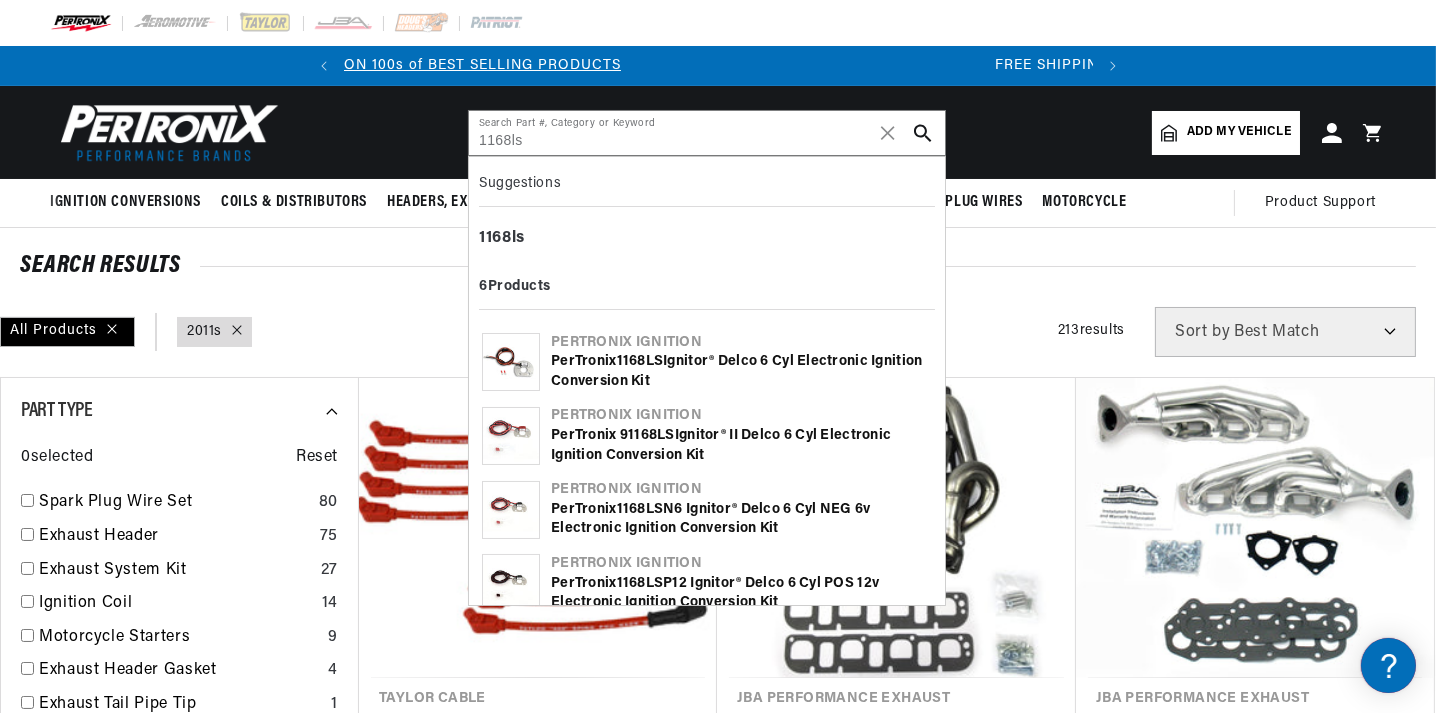 click on "PerTronix  1168LS  Ignitor® Delco 6 cyl Electronic Ignition Conversion Kit" at bounding box center [741, 371] 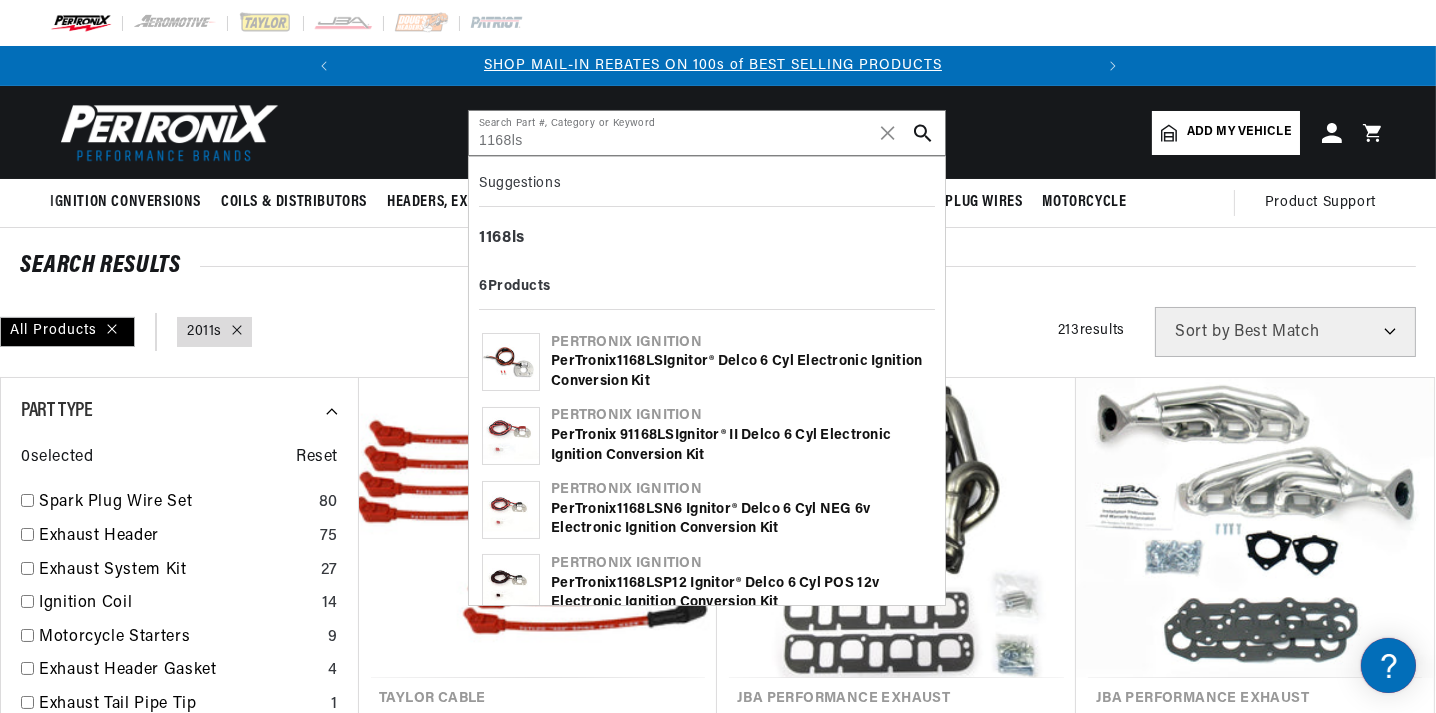 scroll, scrollTop: 0, scrollLeft: 0, axis: both 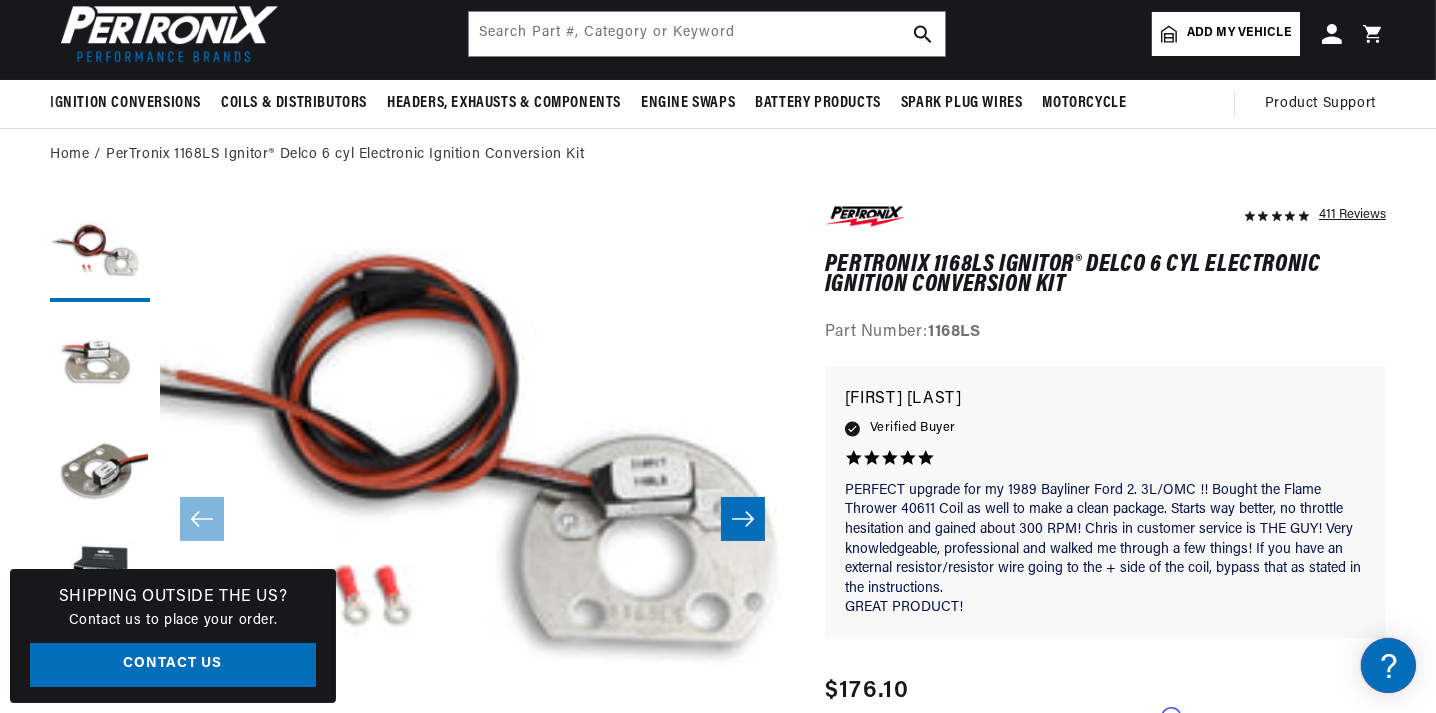 click on "Part Number:  1168LS" at bounding box center (1105, 333) 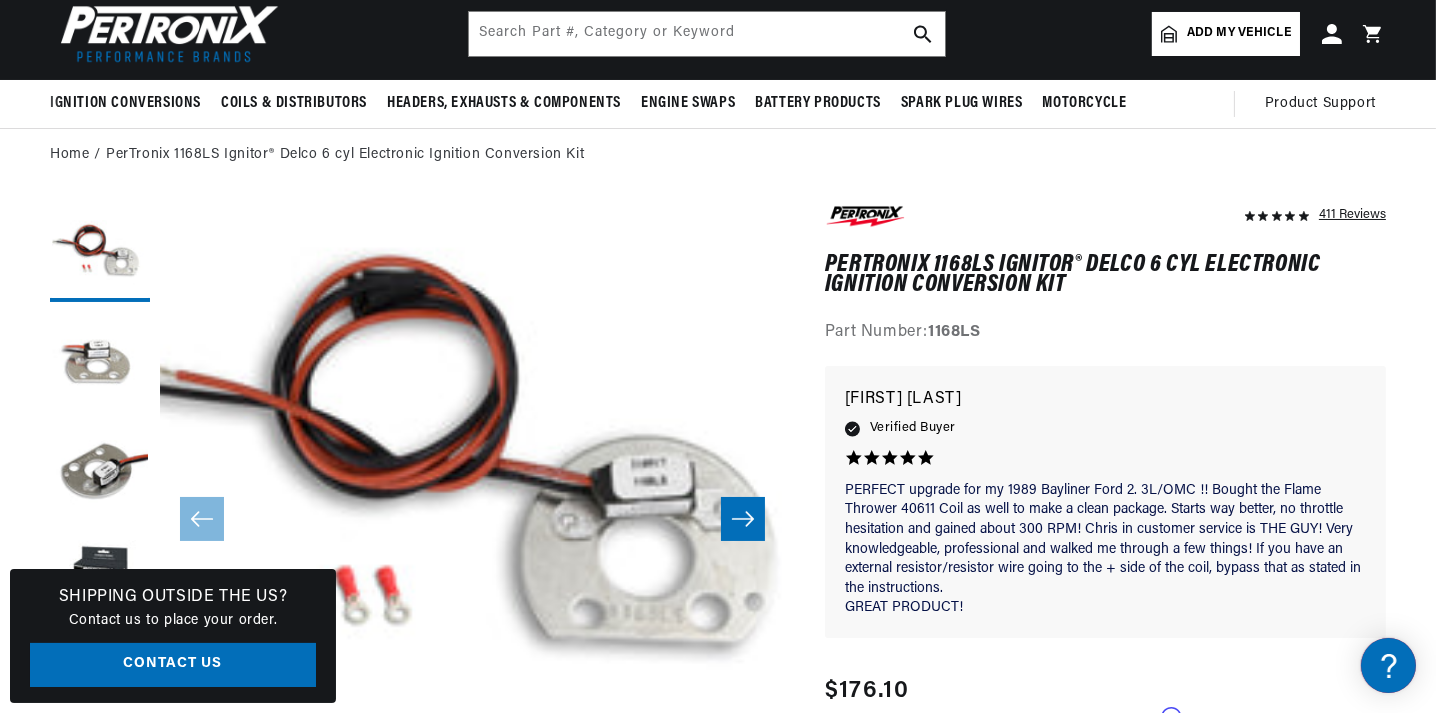 scroll, scrollTop: 0, scrollLeft: 747, axis: horizontal 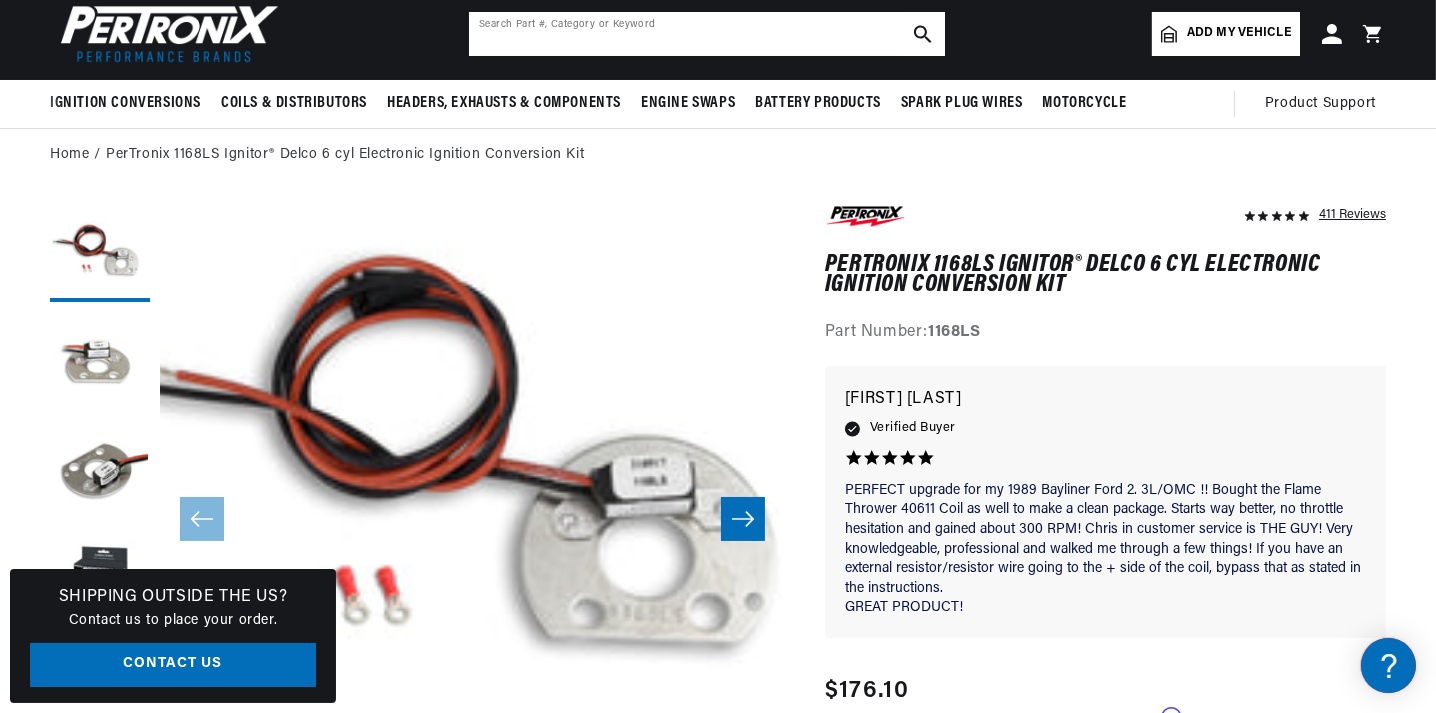 click at bounding box center [707, 34] 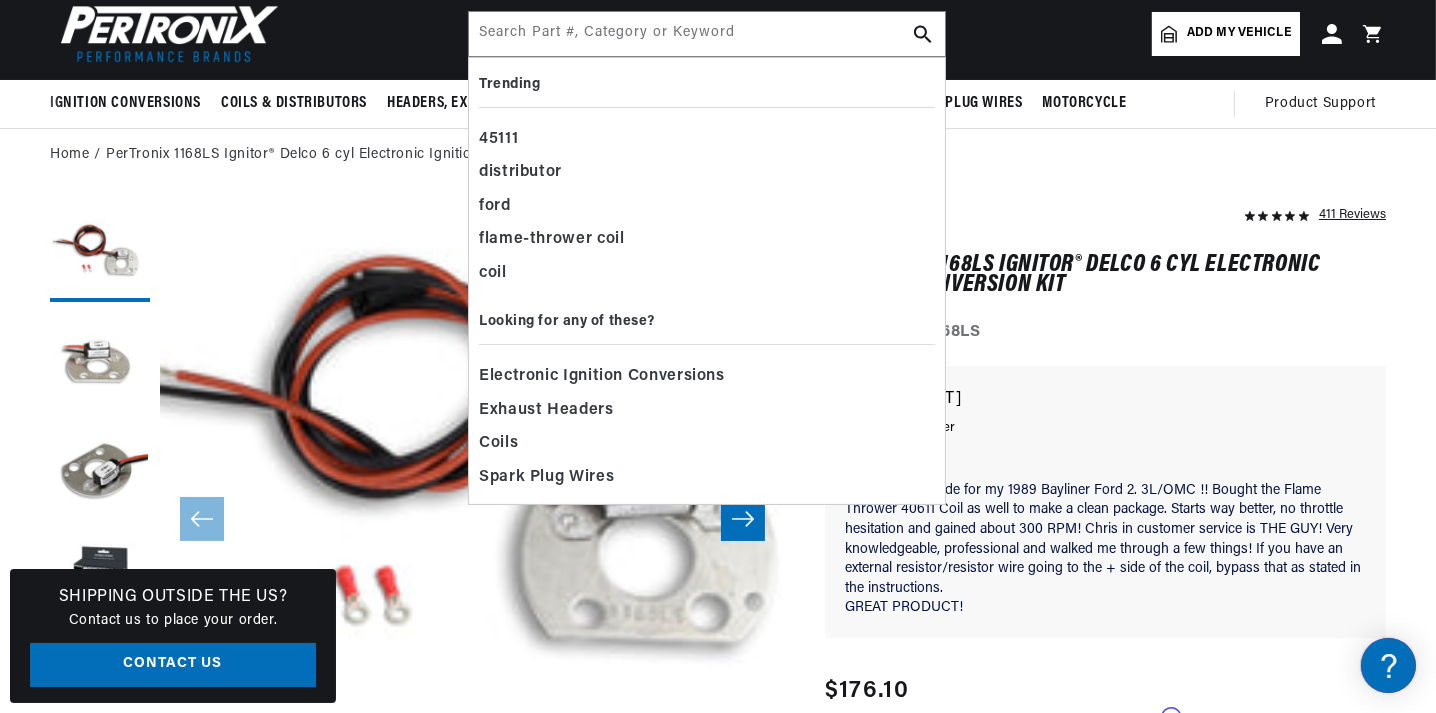 scroll, scrollTop: 0, scrollLeft: 747, axis: horizontal 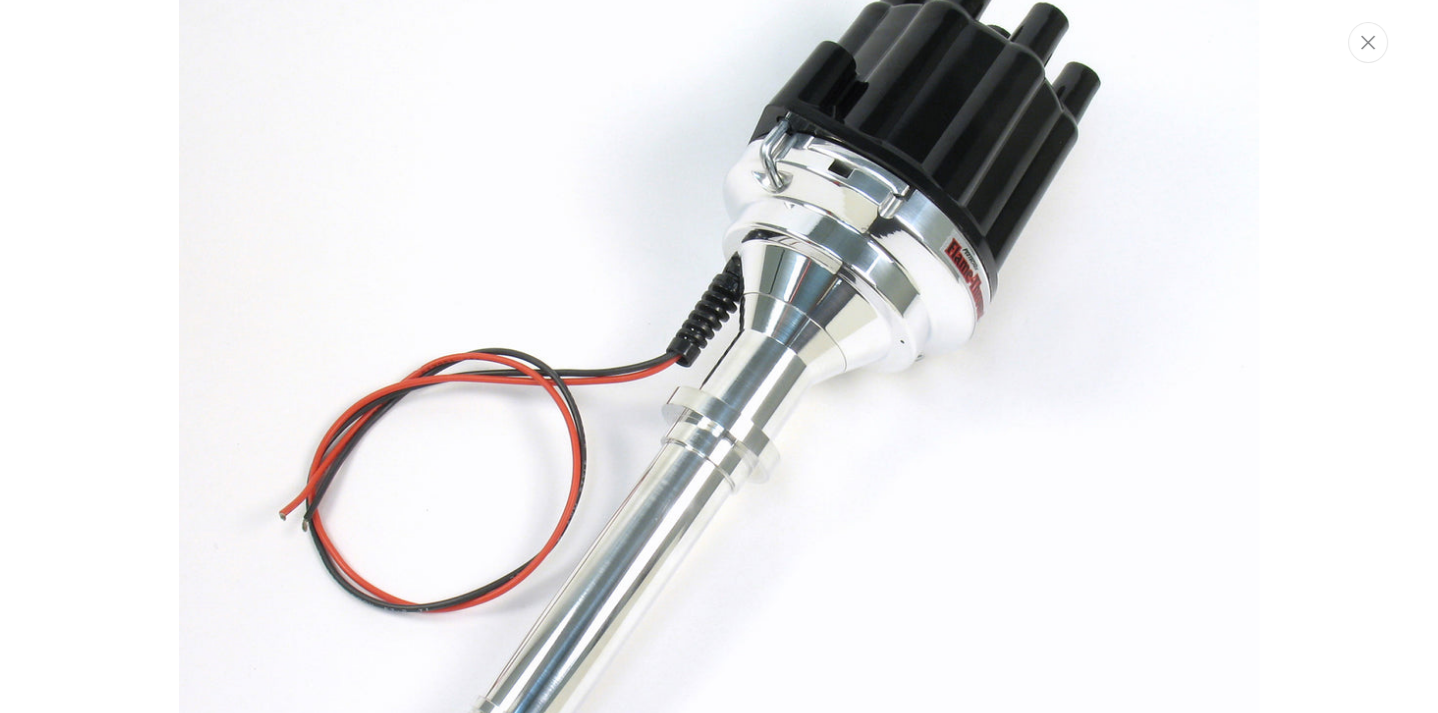 click at bounding box center (719, 356) 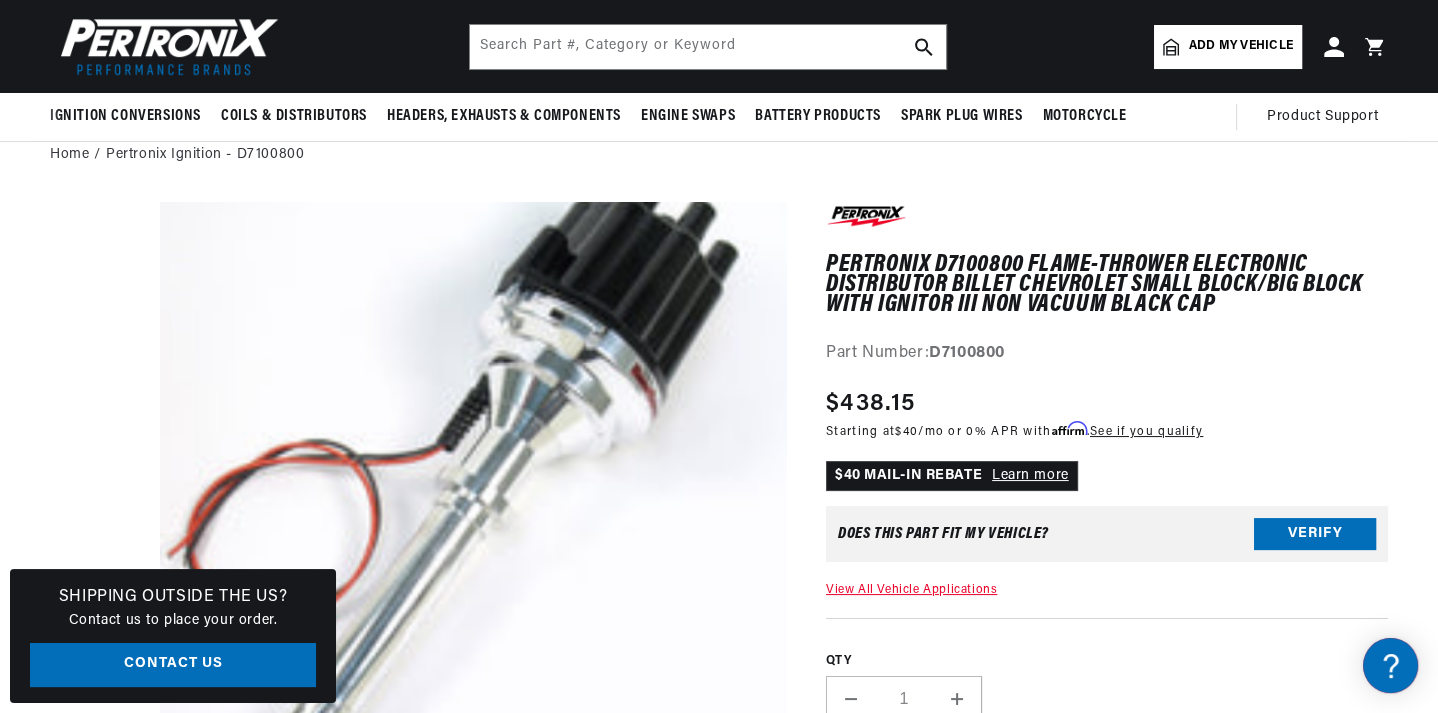 click on "Add my vehicle MY VEHICLE S Store your vehicle in the garage
Get products for your vehicle
Easily find the parts you need
Ride Type
Automotive
Agricultural
Industrial
Marine
Motorcycle
Year
Make
Model
Engine
GO!
RESET
Log in
Cart" at bounding box center [1271, 47] 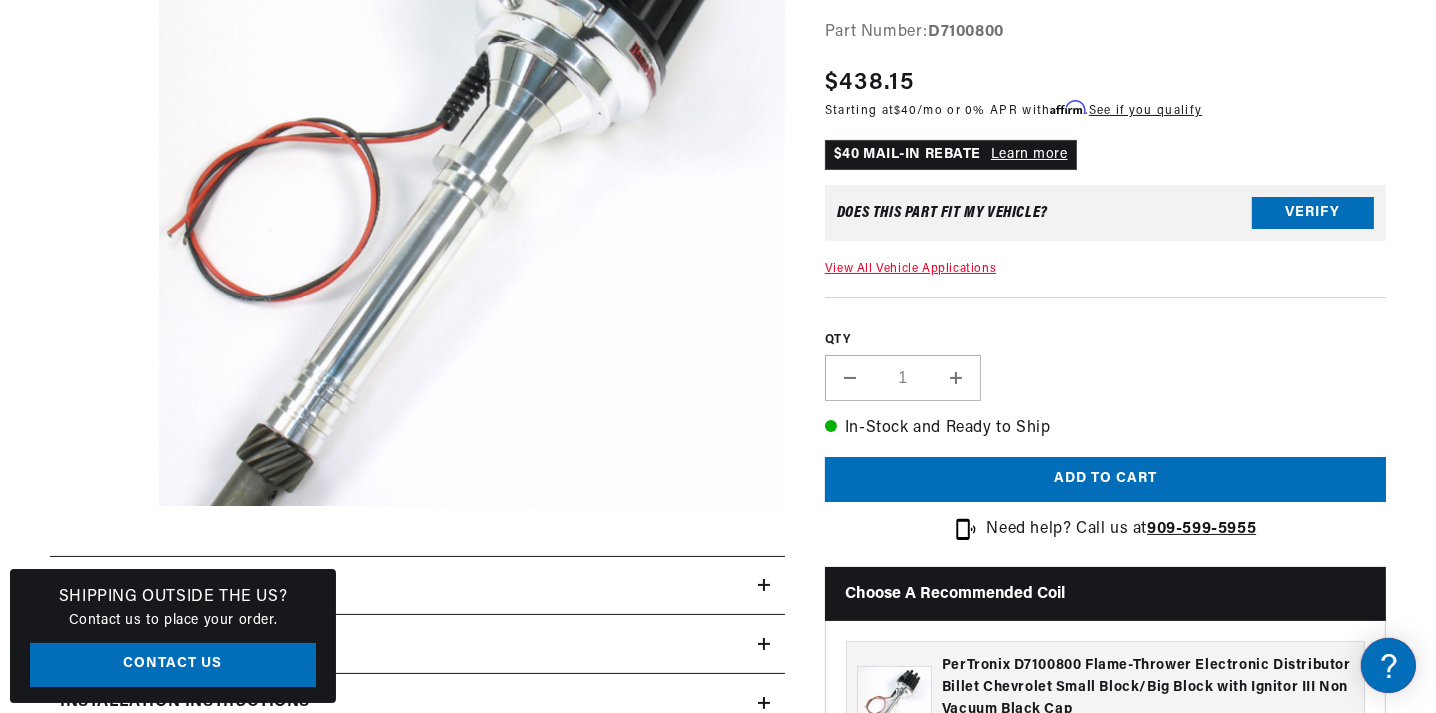 scroll, scrollTop: 487, scrollLeft: 0, axis: vertical 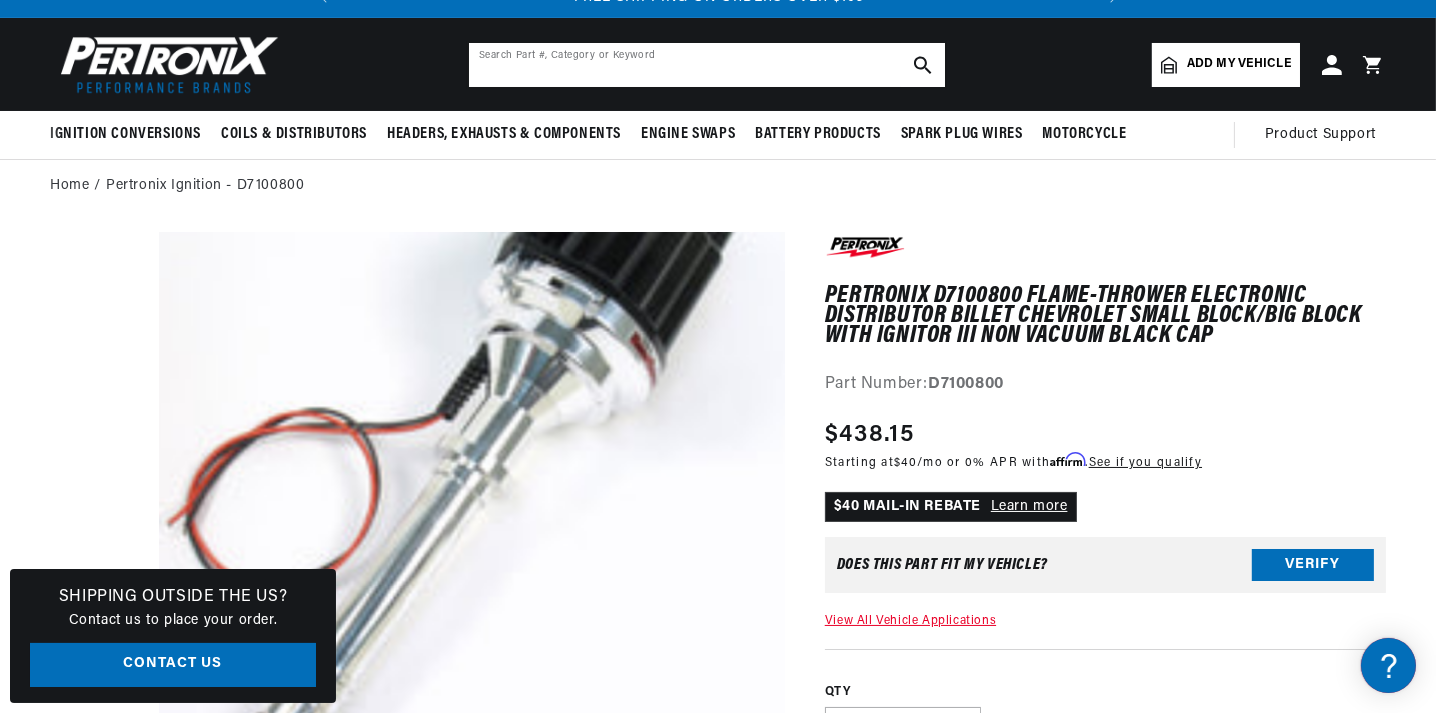 click at bounding box center (707, 65) 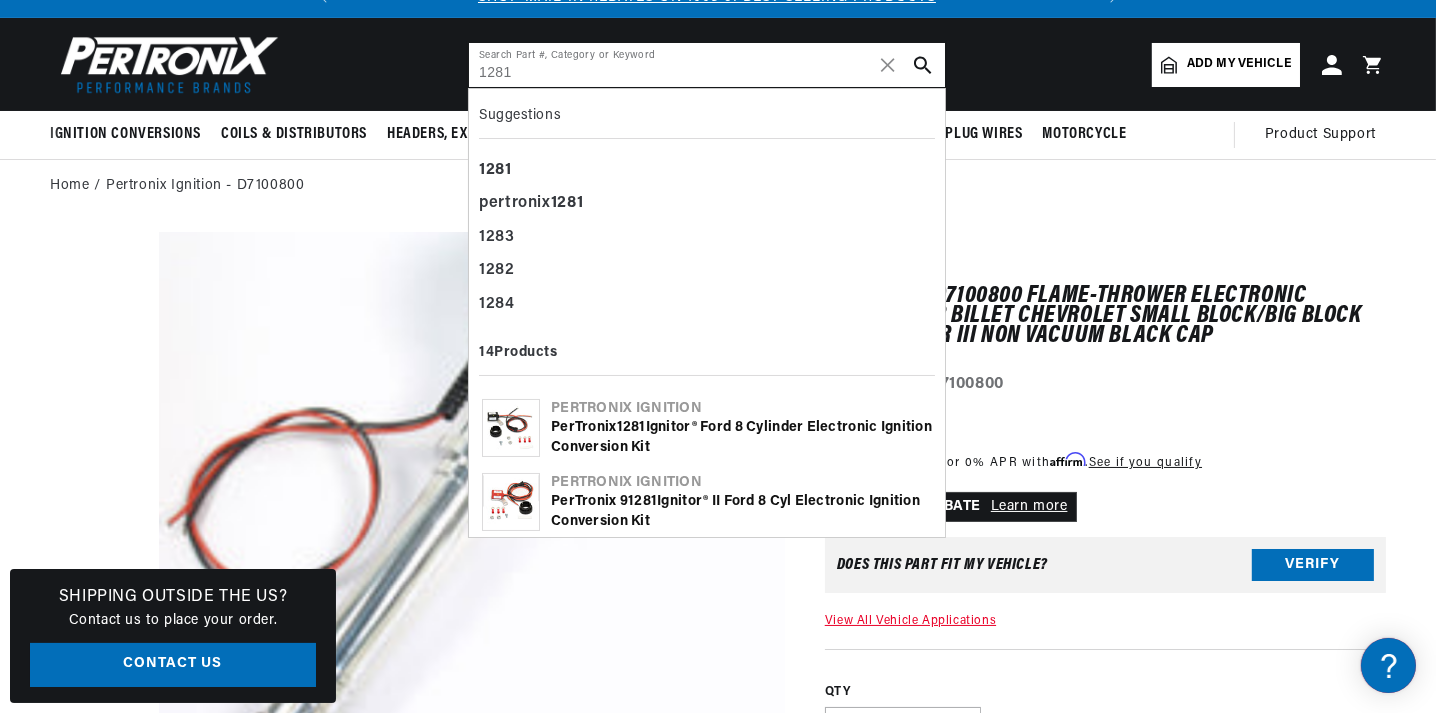 scroll, scrollTop: 0, scrollLeft: 0, axis: both 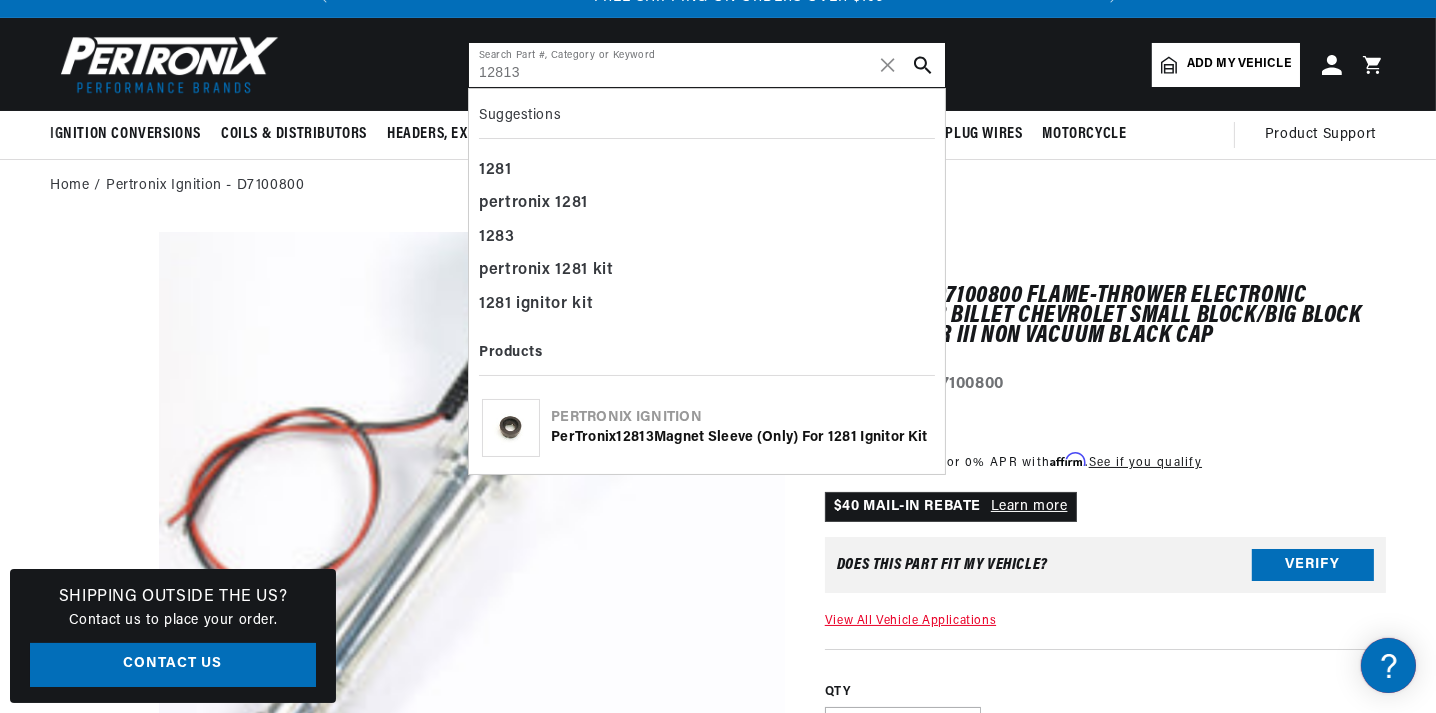 type on "12813" 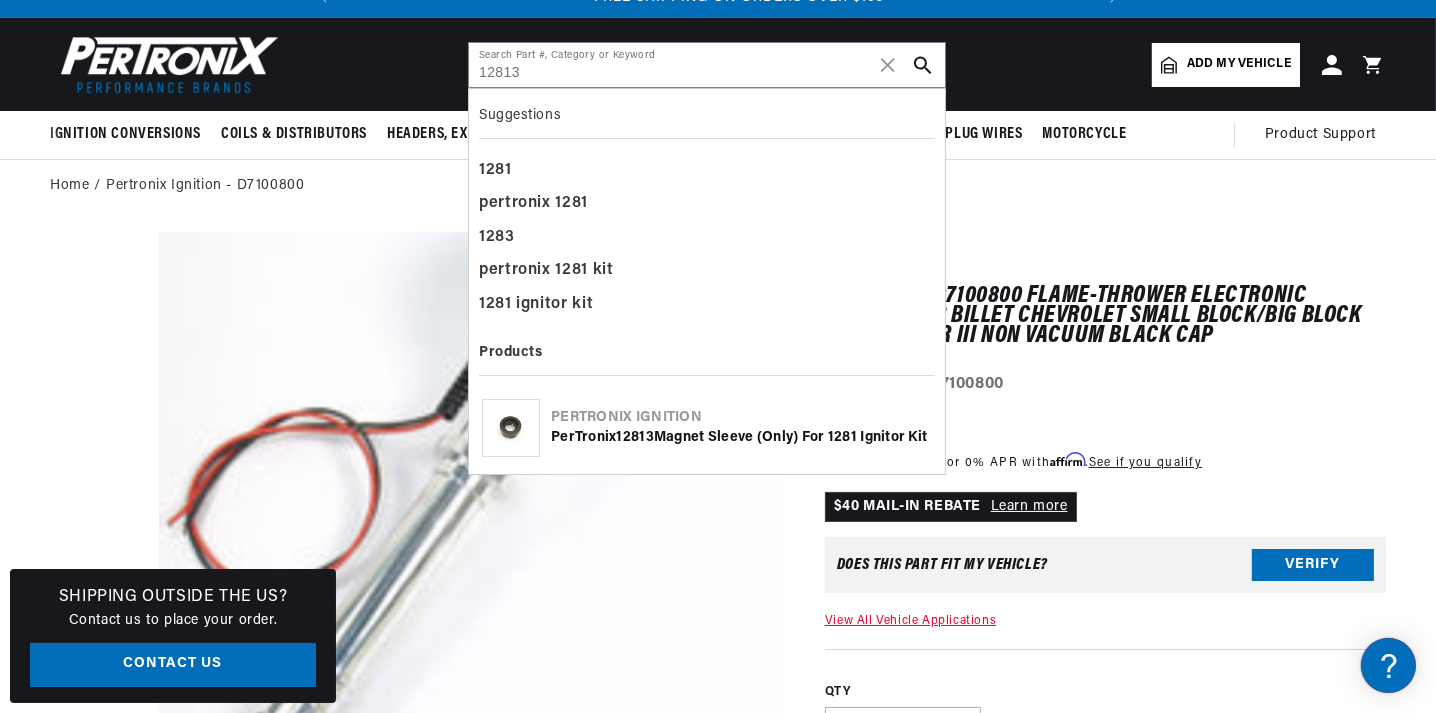 click on "PerTronix  12813  Magnet Sleeve (only) for 1281 Ignitor Kit" at bounding box center [741, 438] 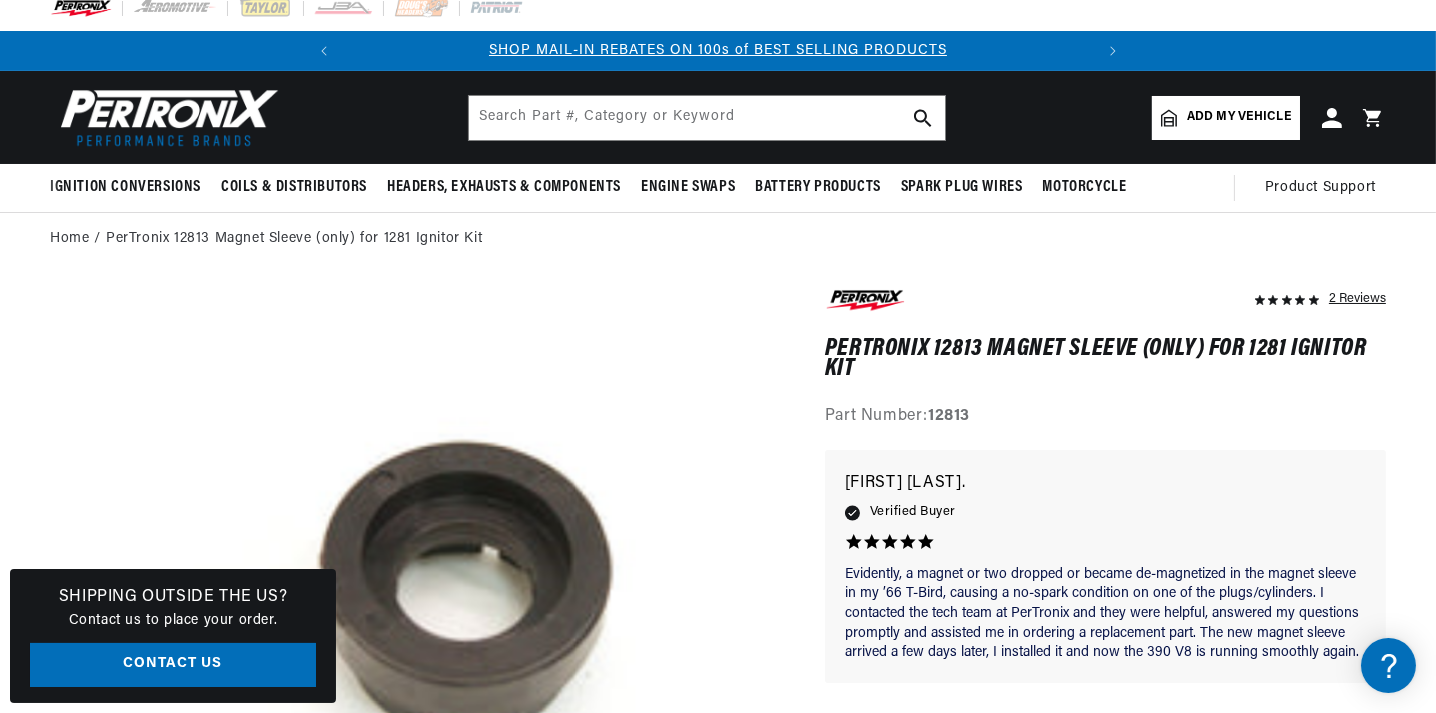scroll, scrollTop: 99, scrollLeft: 0, axis: vertical 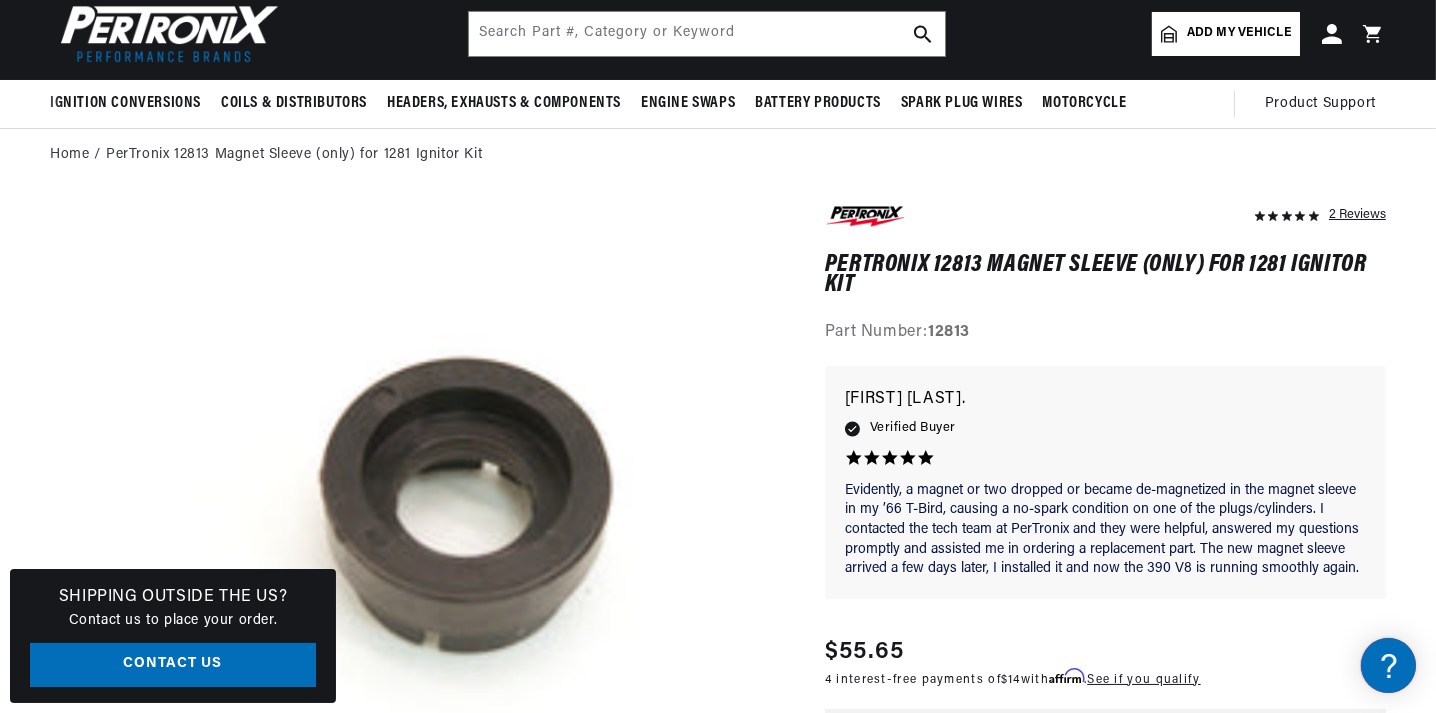 click on "Part Number:  12813" at bounding box center [1105, 333] 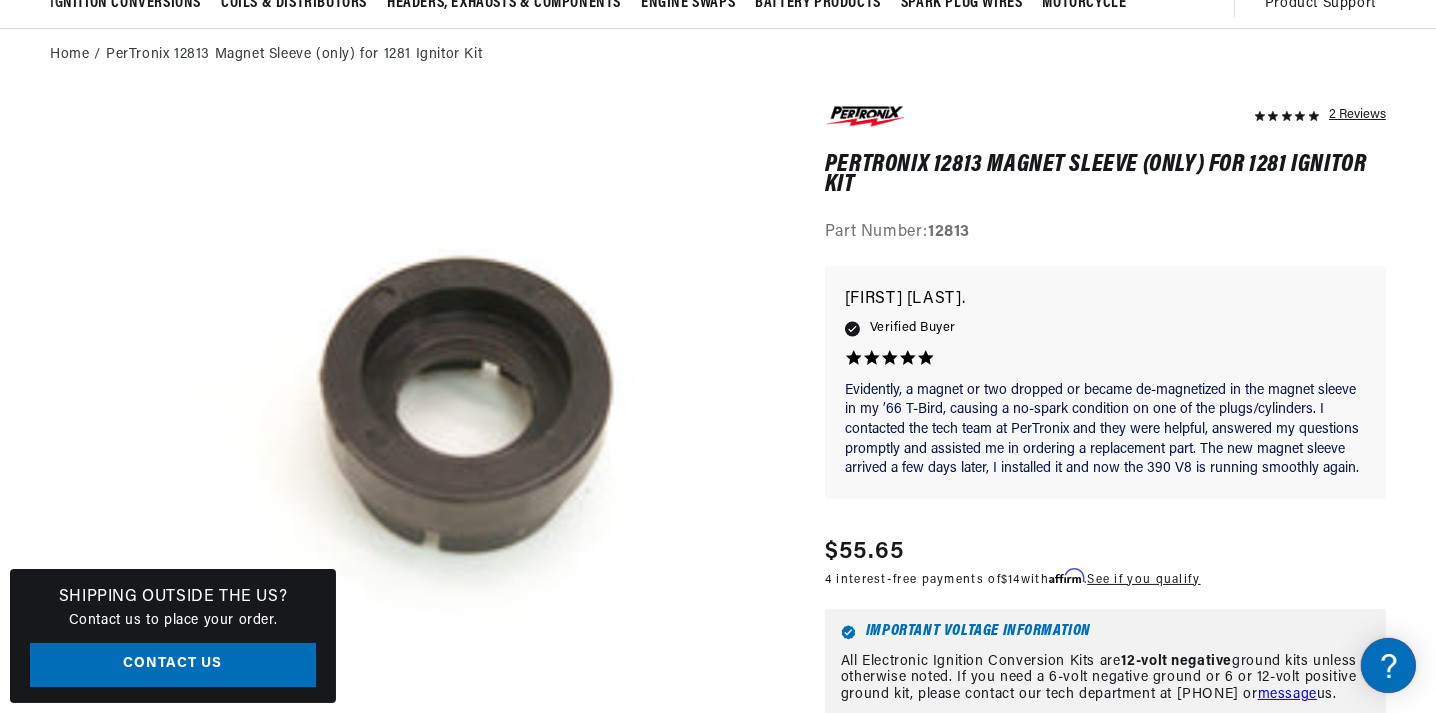 scroll, scrollTop: 0, scrollLeft: 95, axis: horizontal 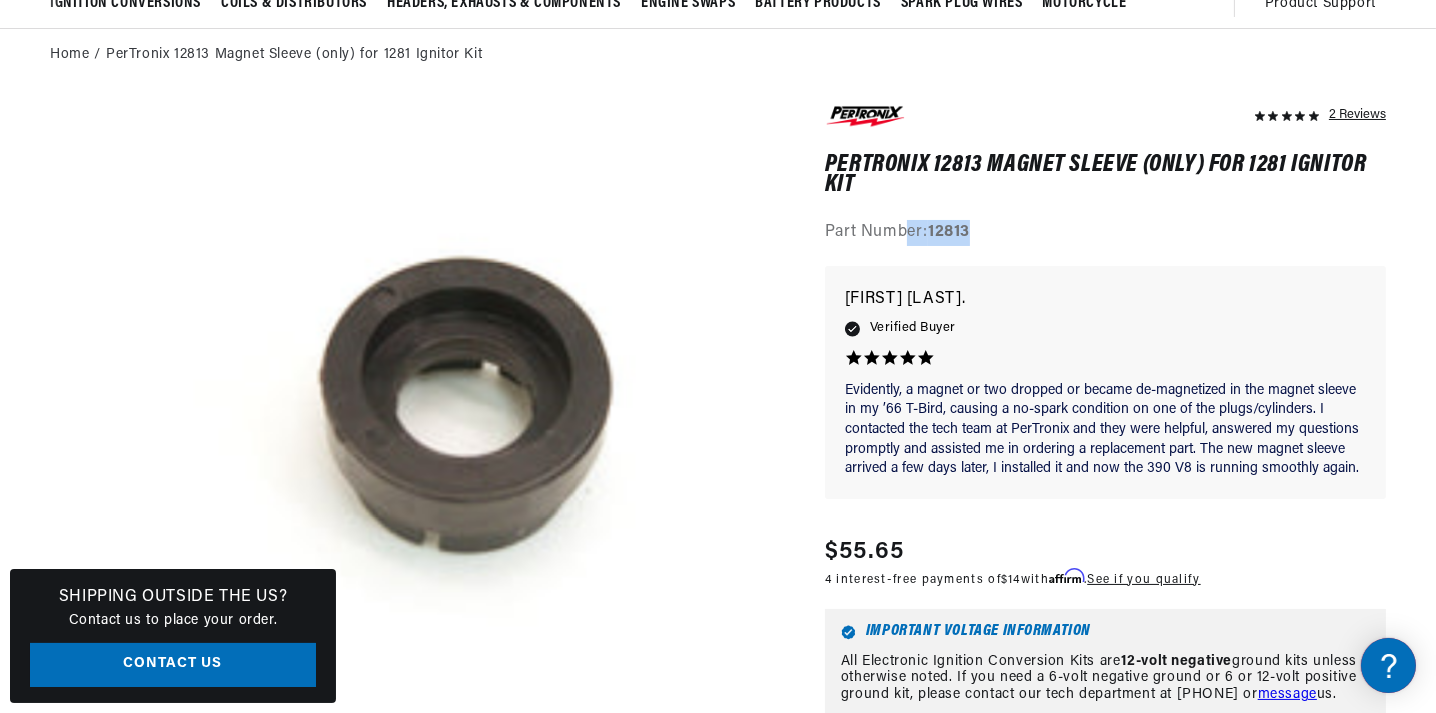 drag, startPoint x: 983, startPoint y: 226, endPoint x: 902, endPoint y: 235, distance: 81.49847 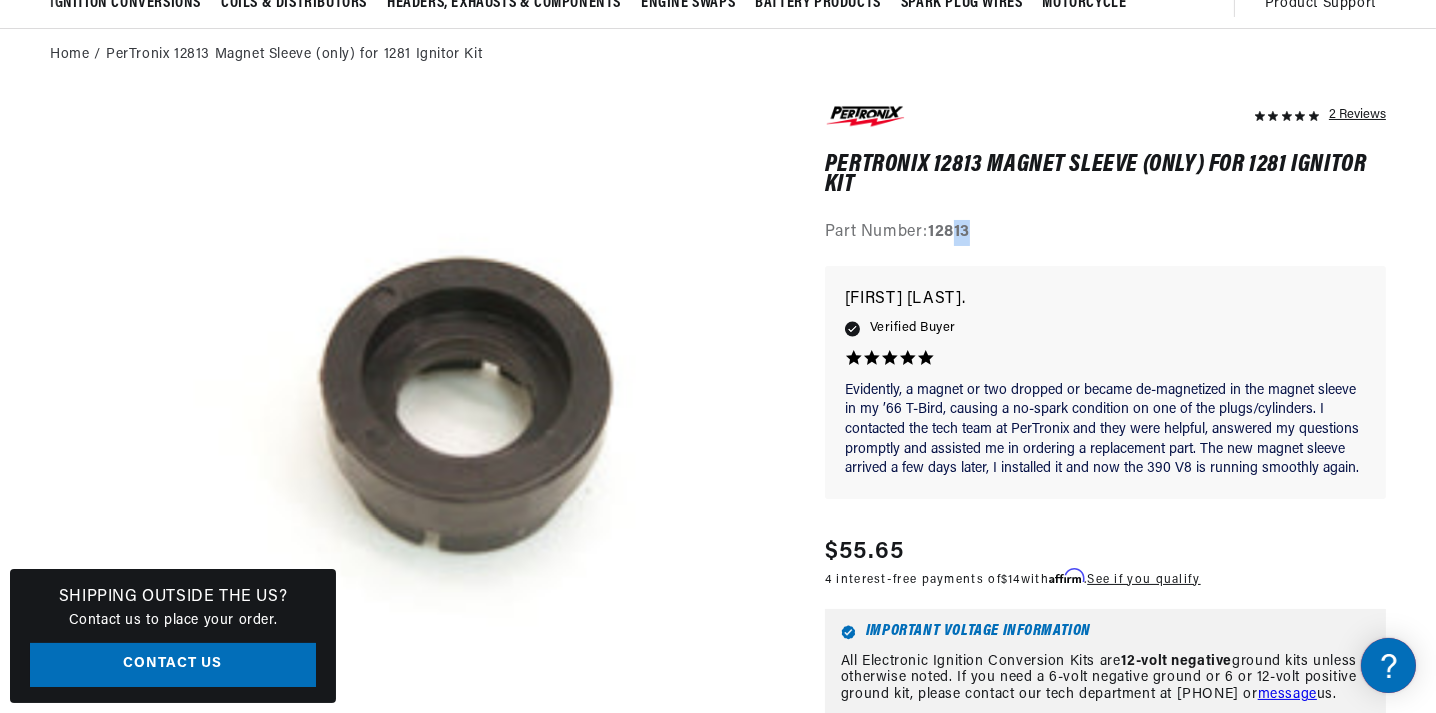 scroll, scrollTop: 0, scrollLeft: 0, axis: both 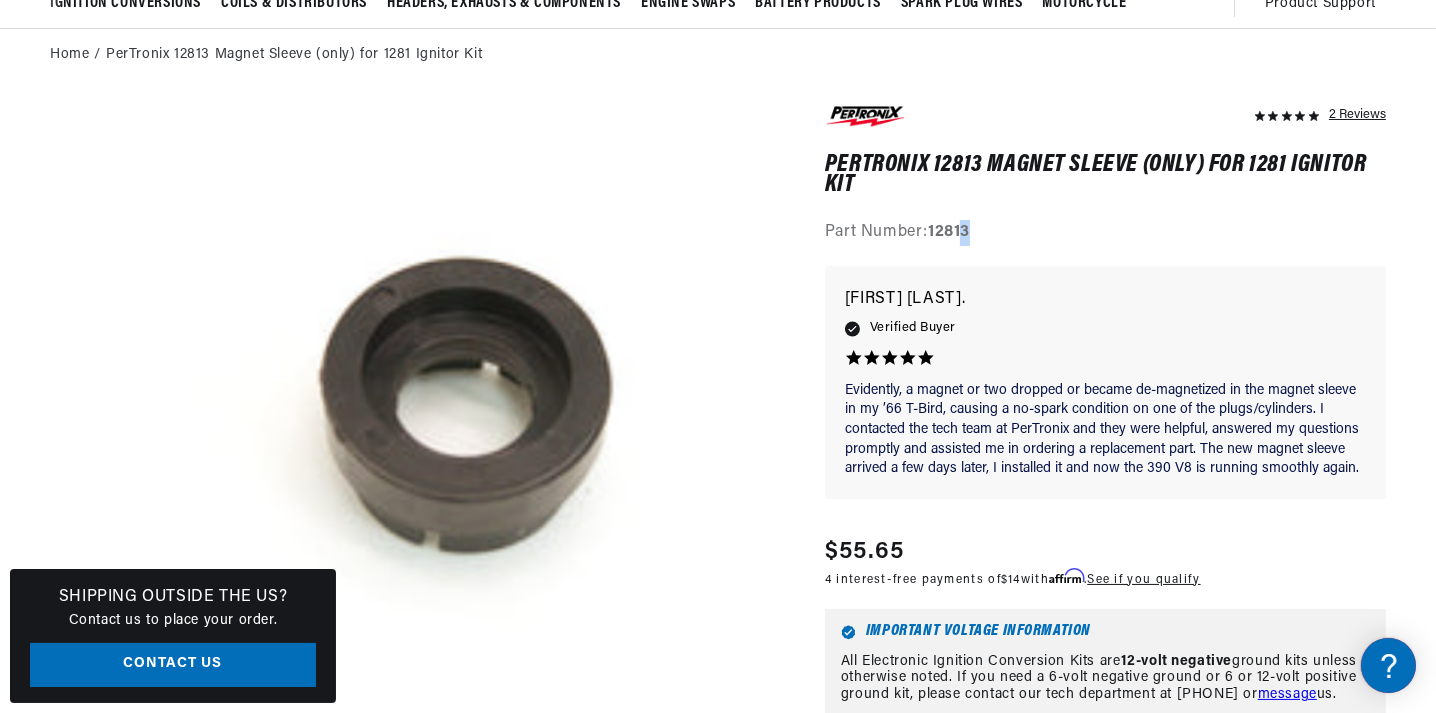 drag, startPoint x: 981, startPoint y: 233, endPoint x: 973, endPoint y: 224, distance: 12.0415945 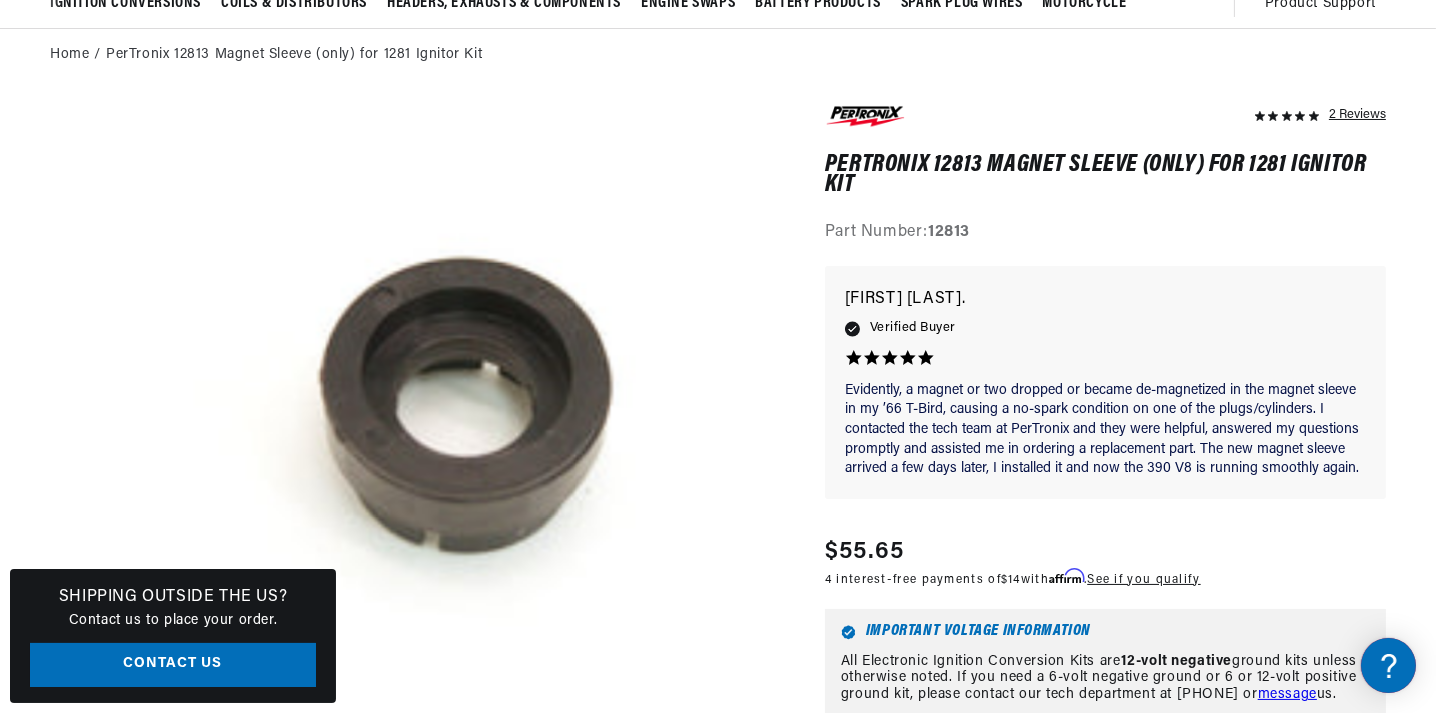 click on "Part Number:  12813" at bounding box center (1105, 233) 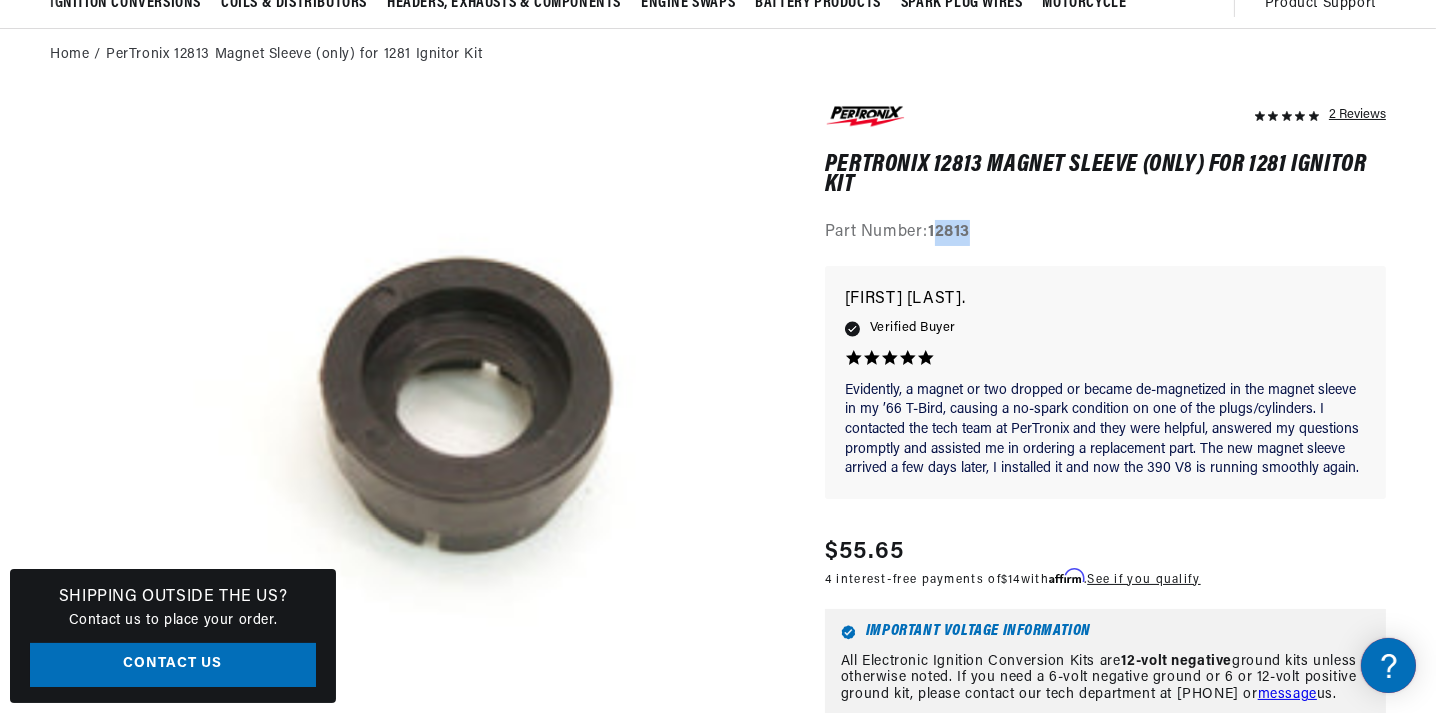 drag, startPoint x: 947, startPoint y: 226, endPoint x: 936, endPoint y: 225, distance: 11.045361 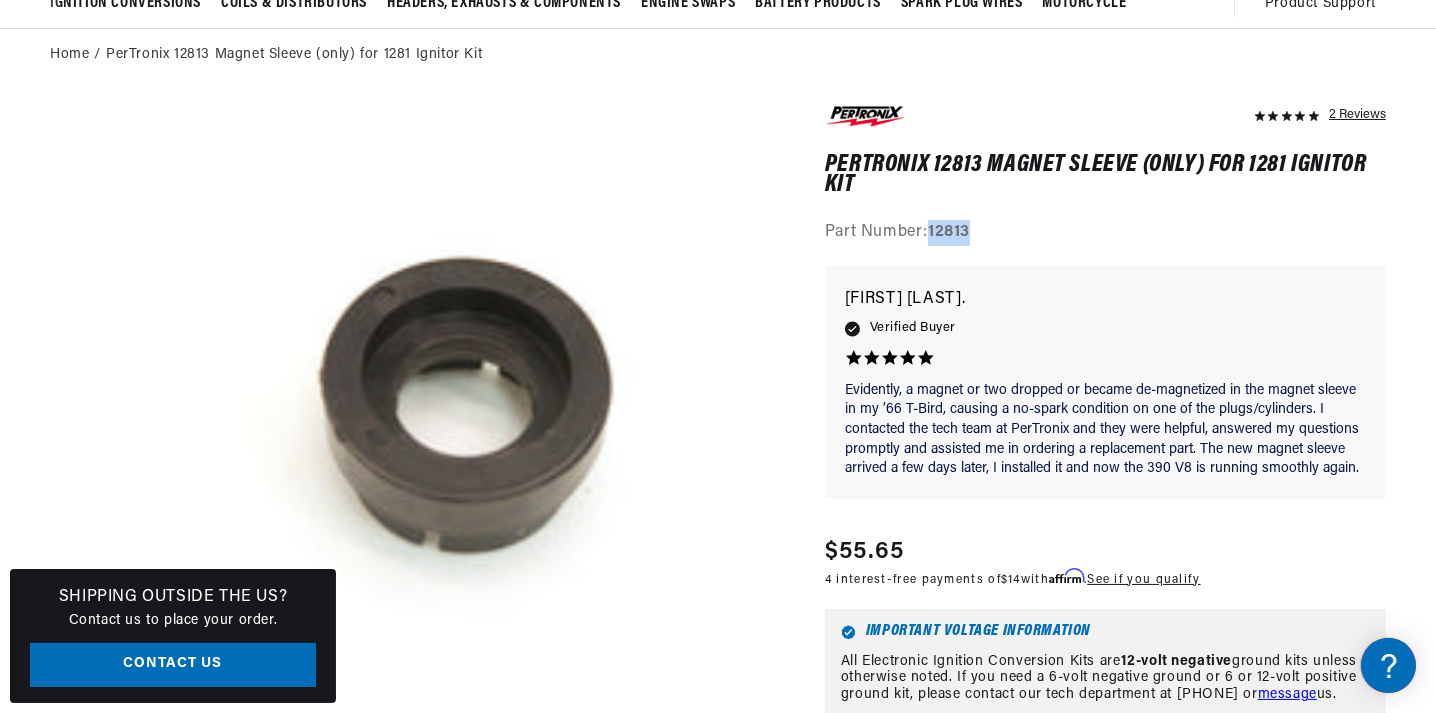 drag, startPoint x: 972, startPoint y: 230, endPoint x: 931, endPoint y: 232, distance: 41.04875 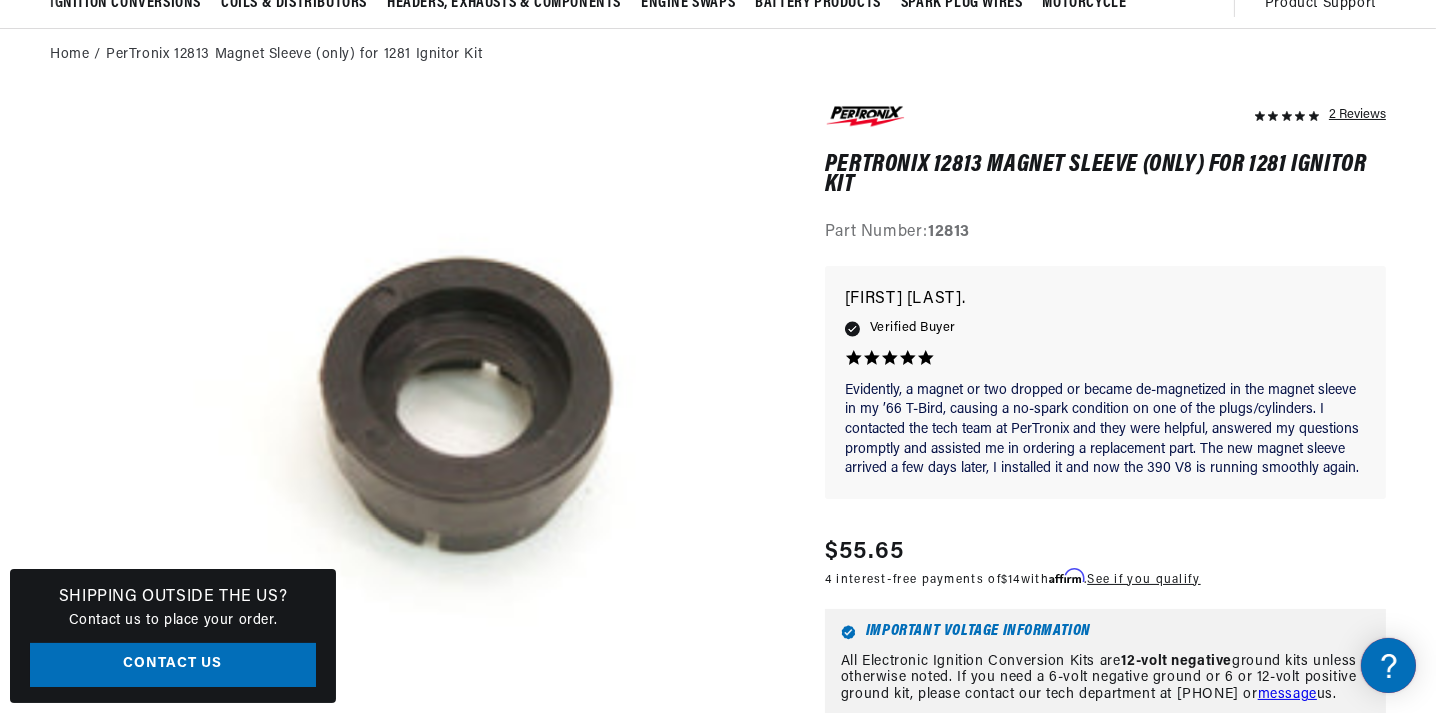 scroll, scrollTop: 0, scrollLeft: 0, axis: both 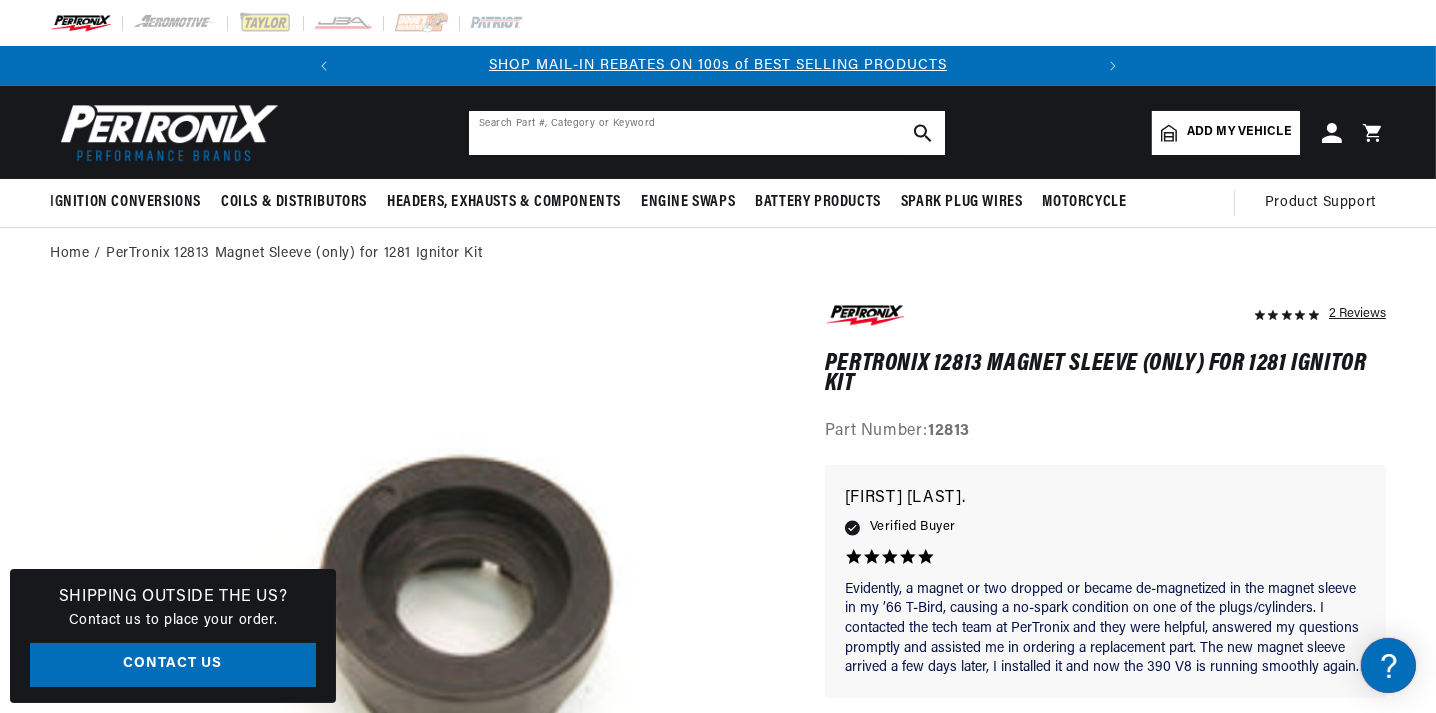 click at bounding box center [707, 133] 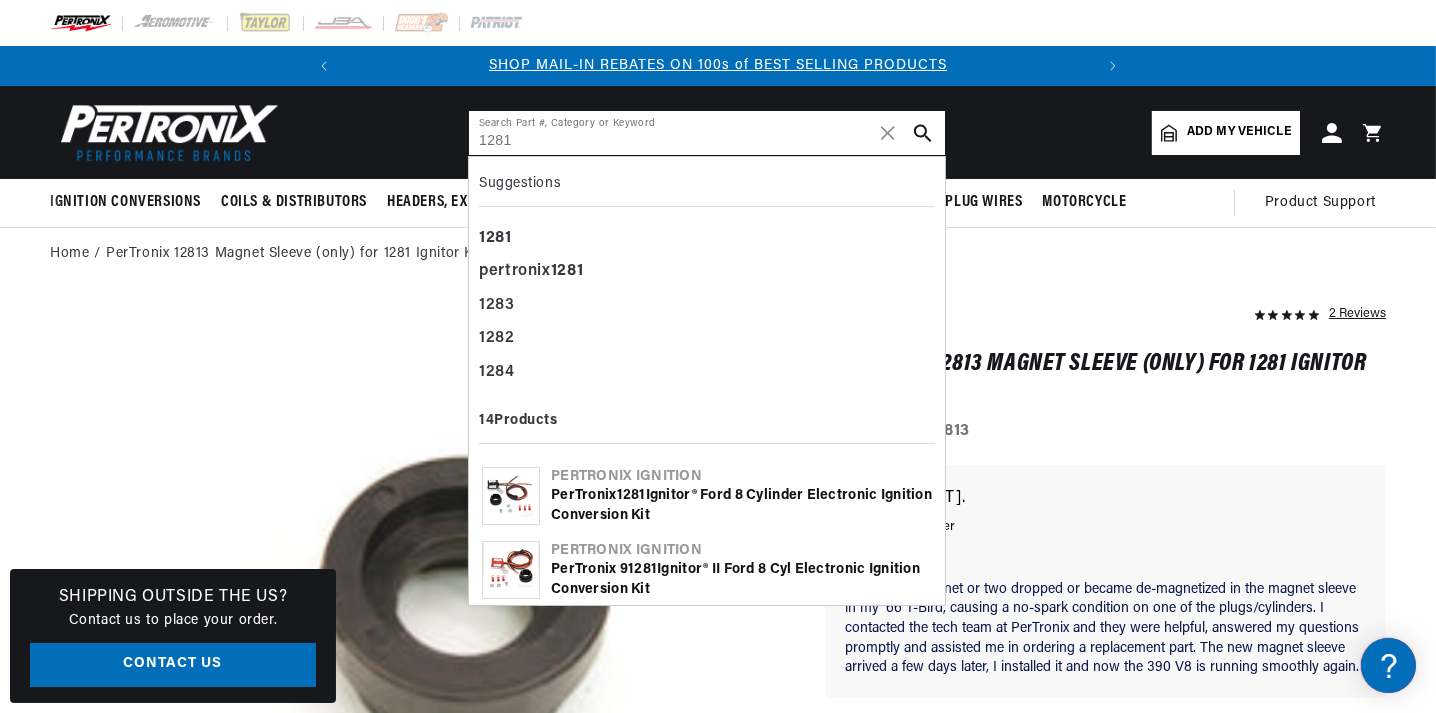 type on "1281" 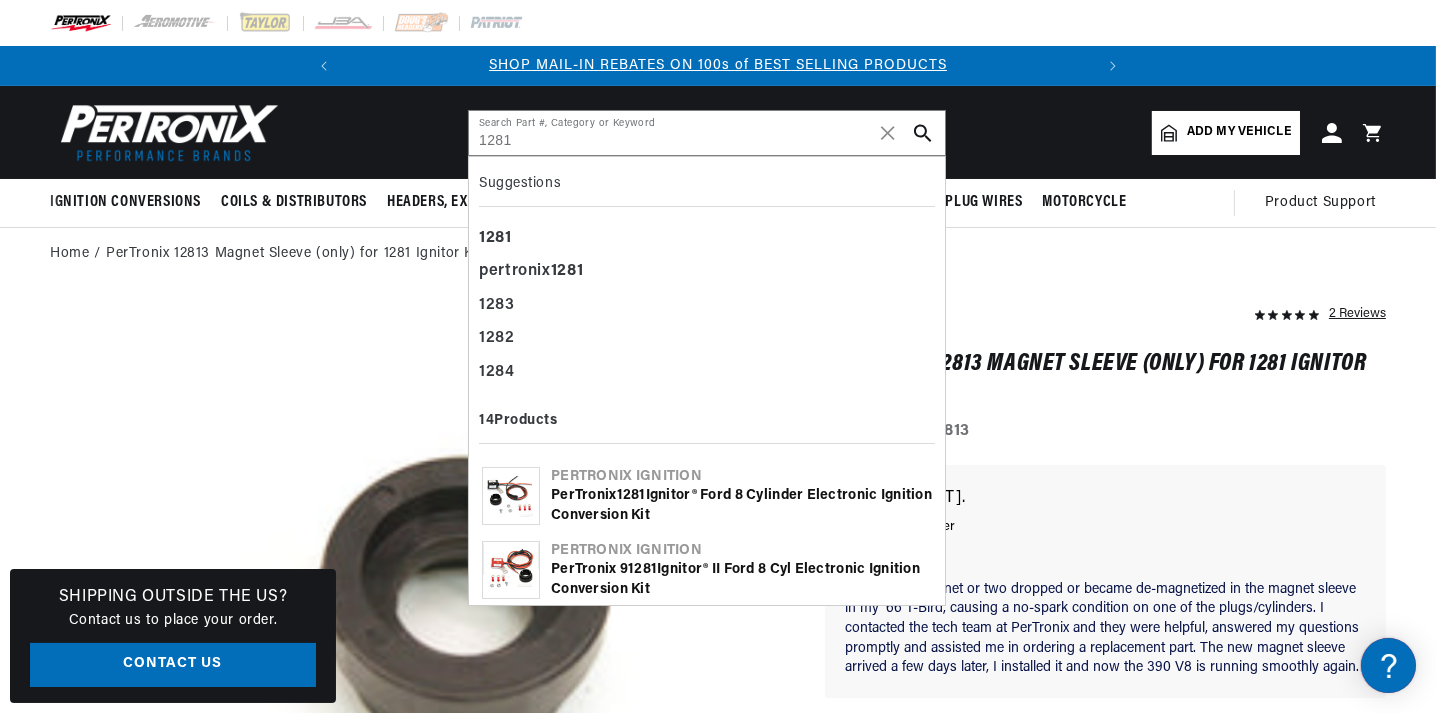 click on "PerTronix  1281  Ignitor® Ford 8 Cylinder Electronic Ignition Conversion Kit" at bounding box center (741, 505) 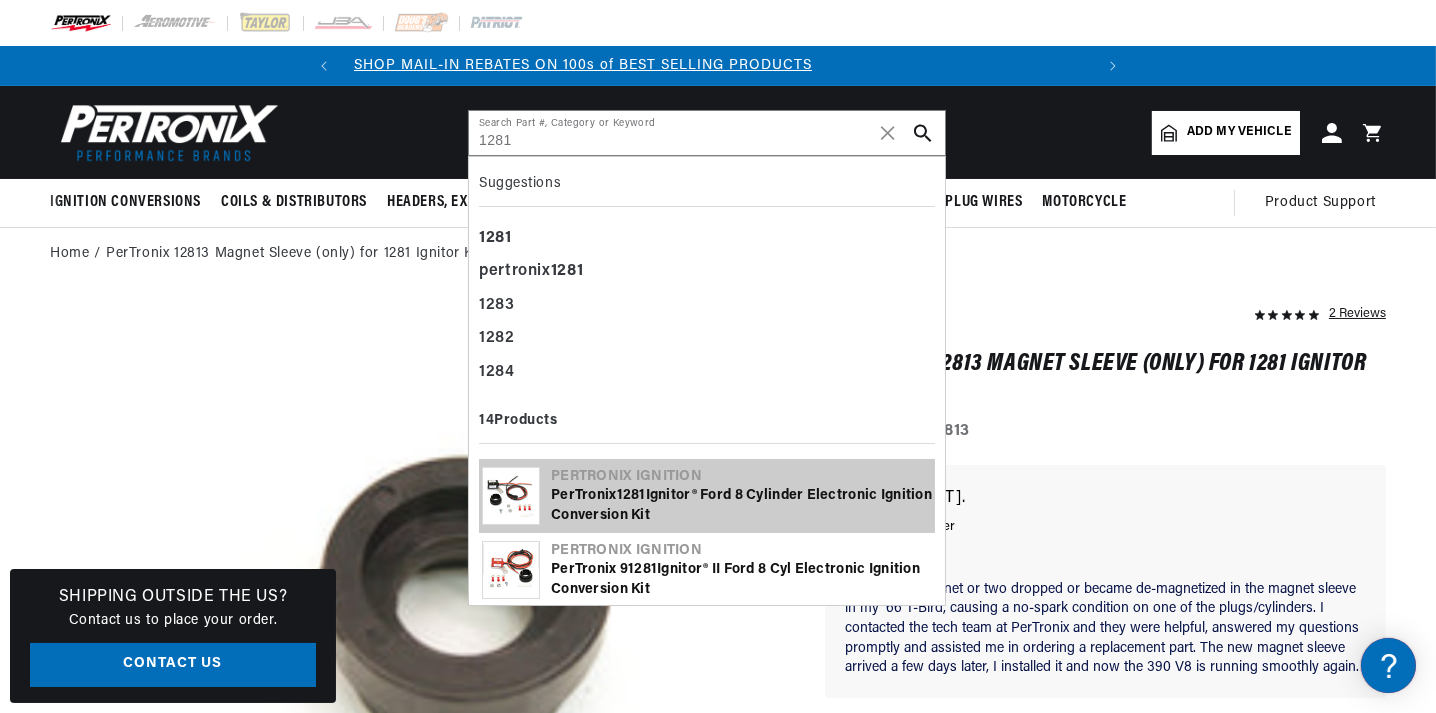 scroll, scrollTop: 0, scrollLeft: 420, axis: horizontal 